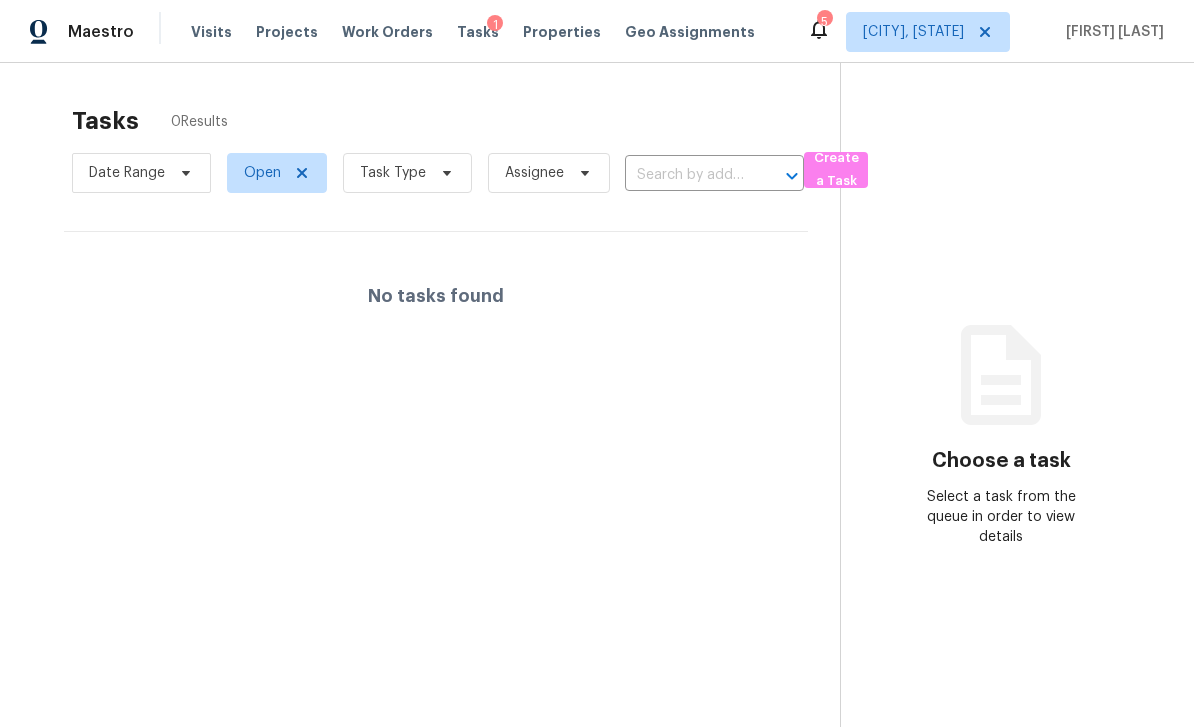 scroll, scrollTop: 0, scrollLeft: 0, axis: both 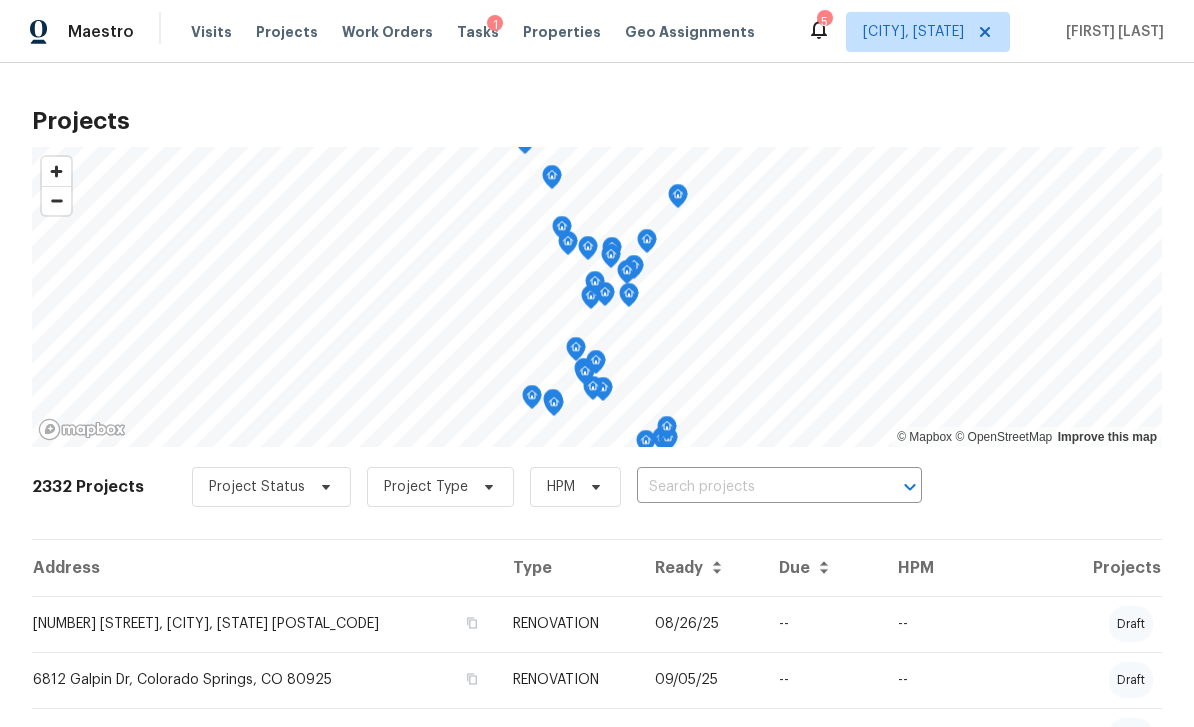 click at bounding box center [751, 487] 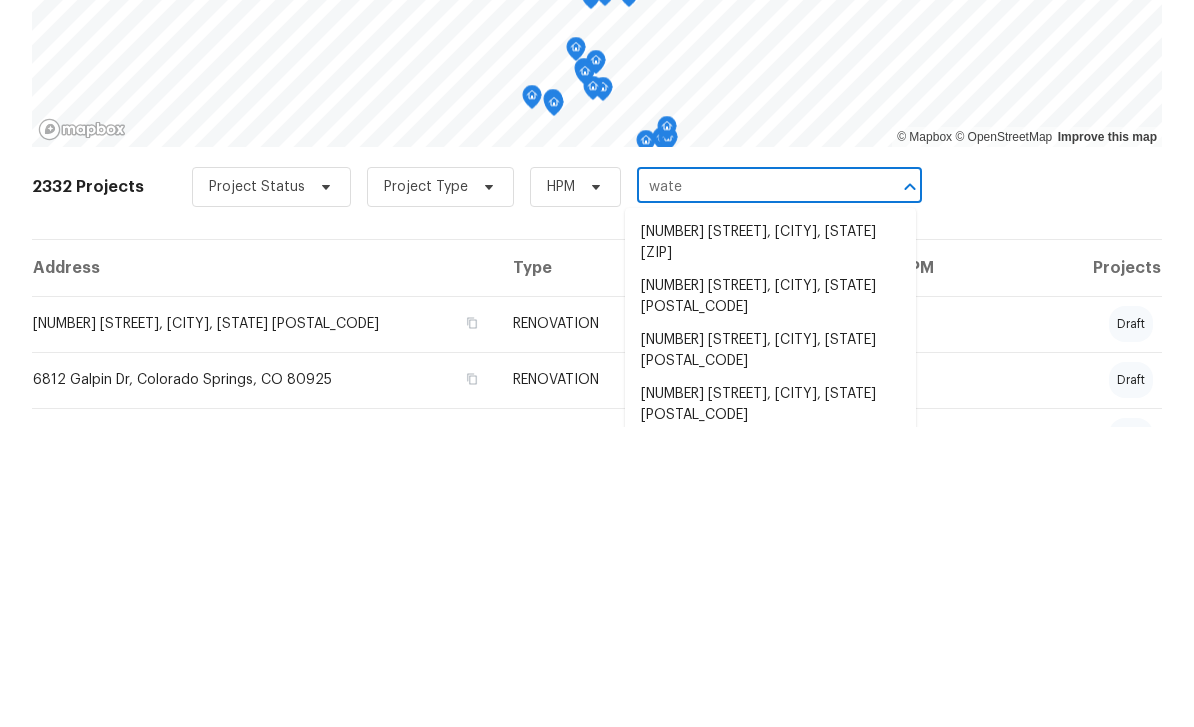 type on "water" 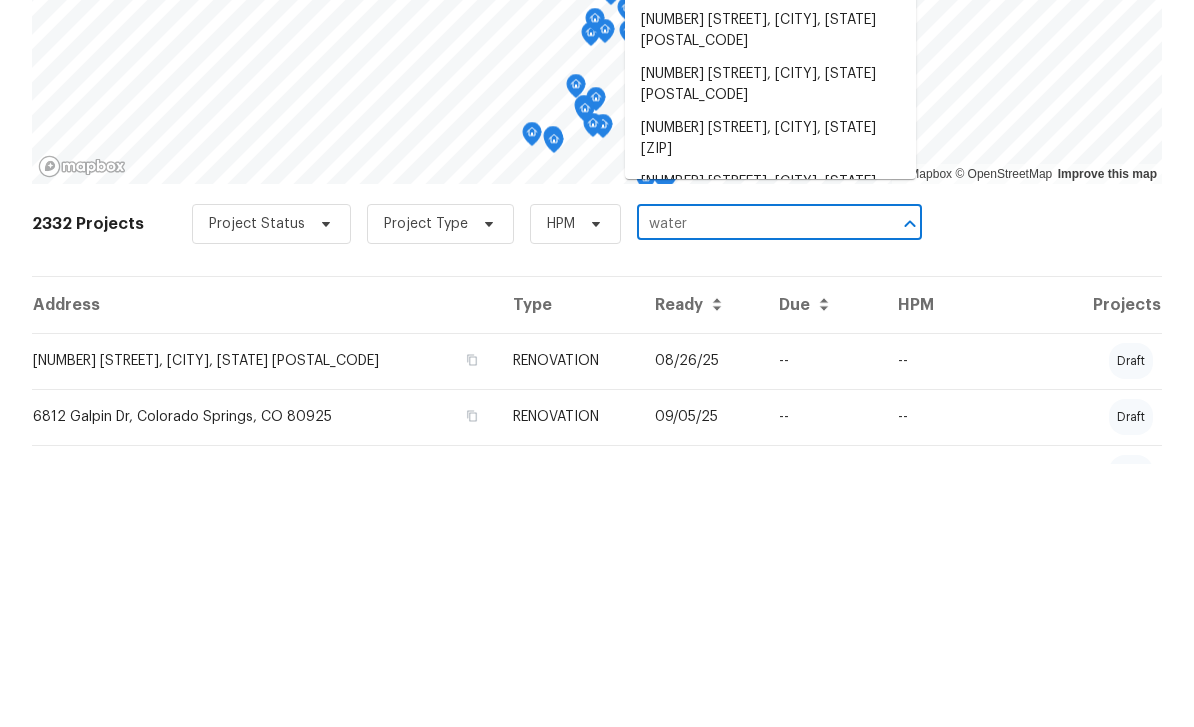 scroll, scrollTop: 64, scrollLeft: 0, axis: vertical 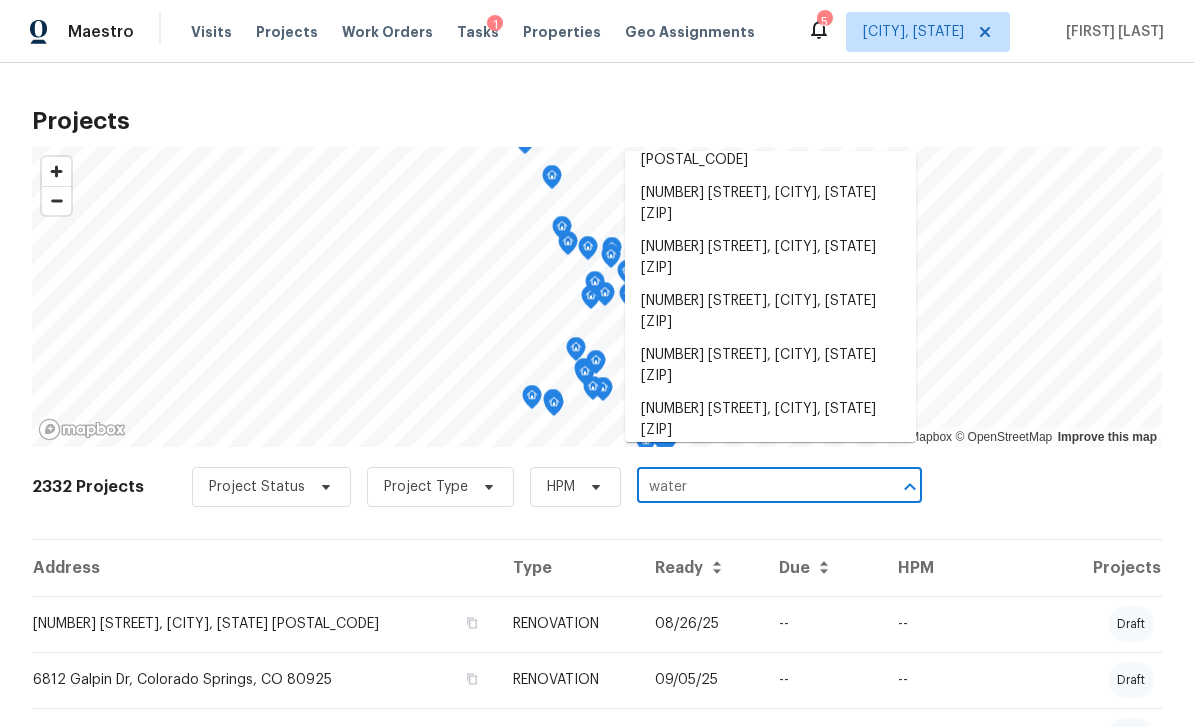 click on "[NUMBER] [STREET], [CITY], [STATE] [POSTAL_CODE]" at bounding box center (770, 474) 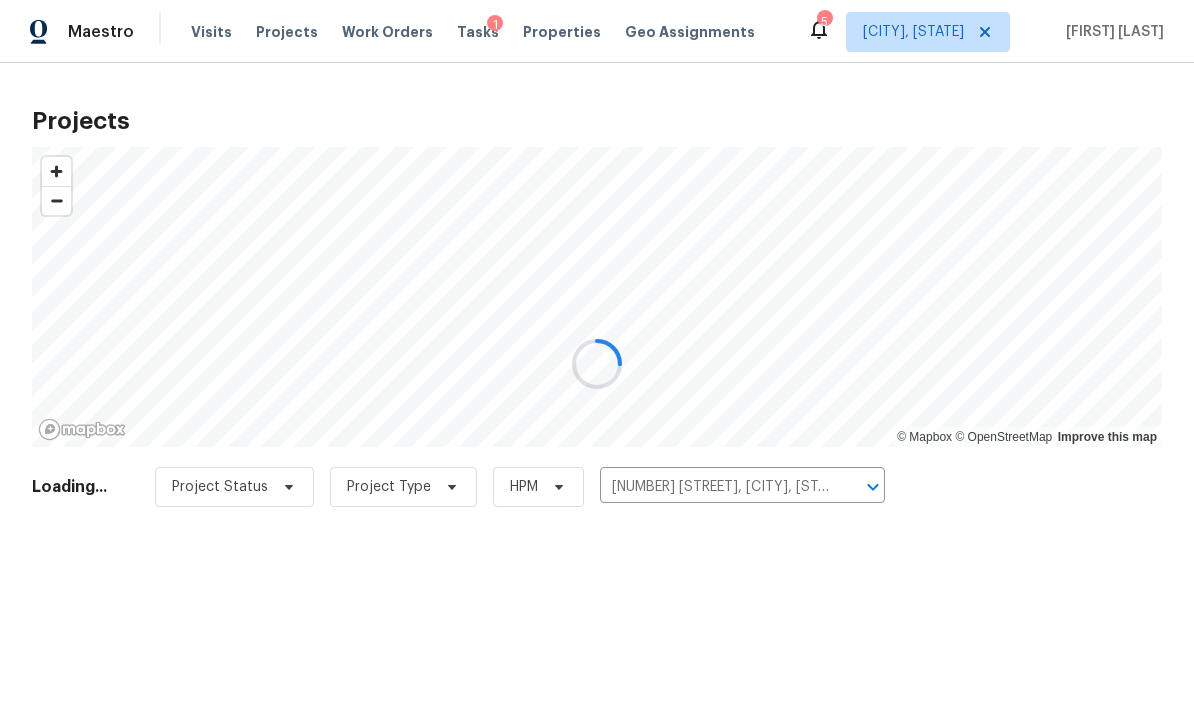 scroll, scrollTop: 0, scrollLeft: 0, axis: both 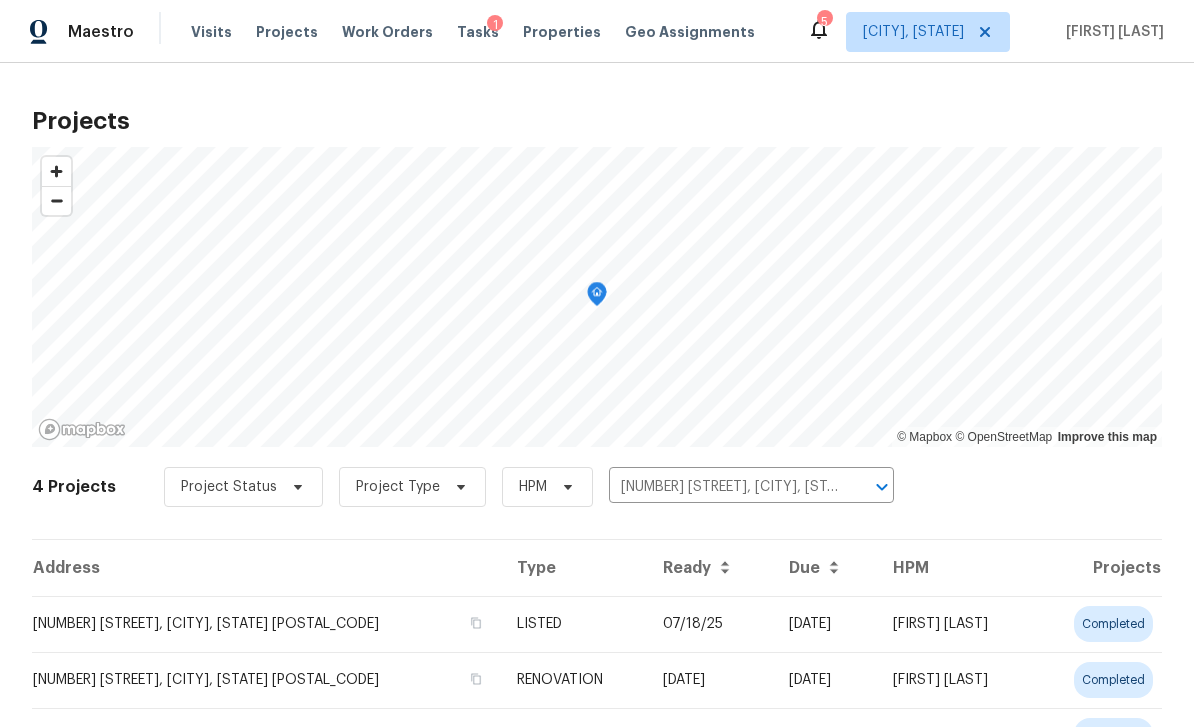 click on "[NUMBER] [STREET], [CITY], [STATE] [POSTAL_CODE]" at bounding box center [266, 624] 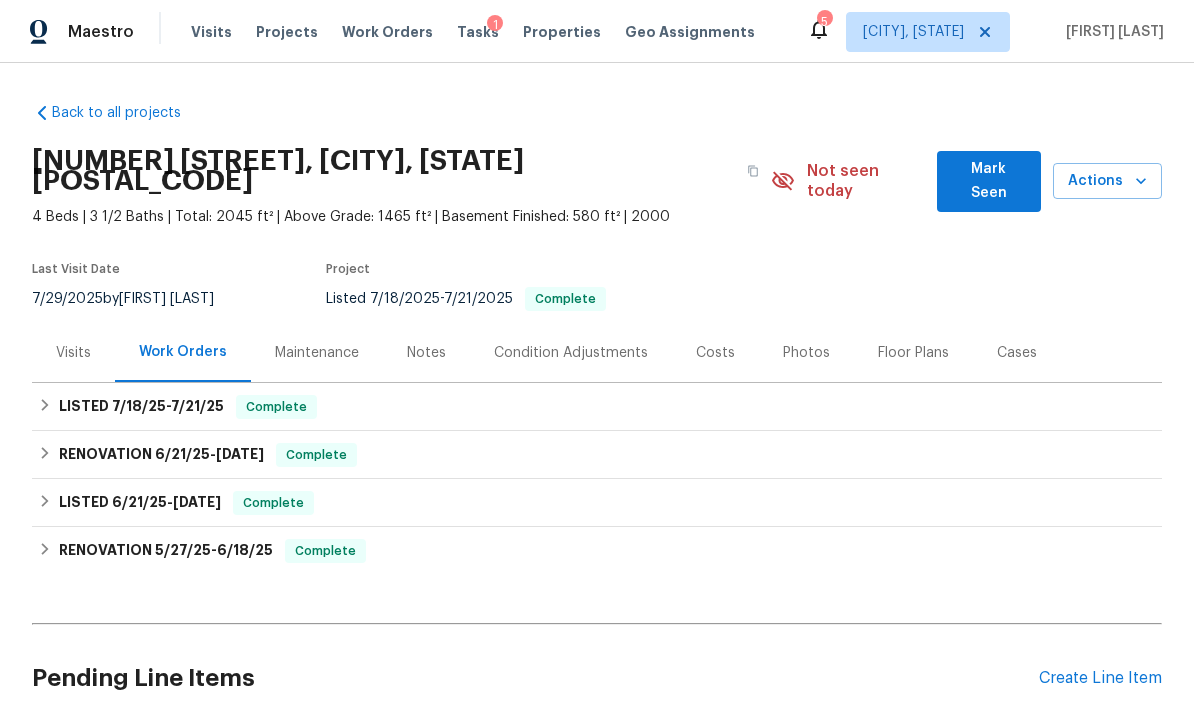 click 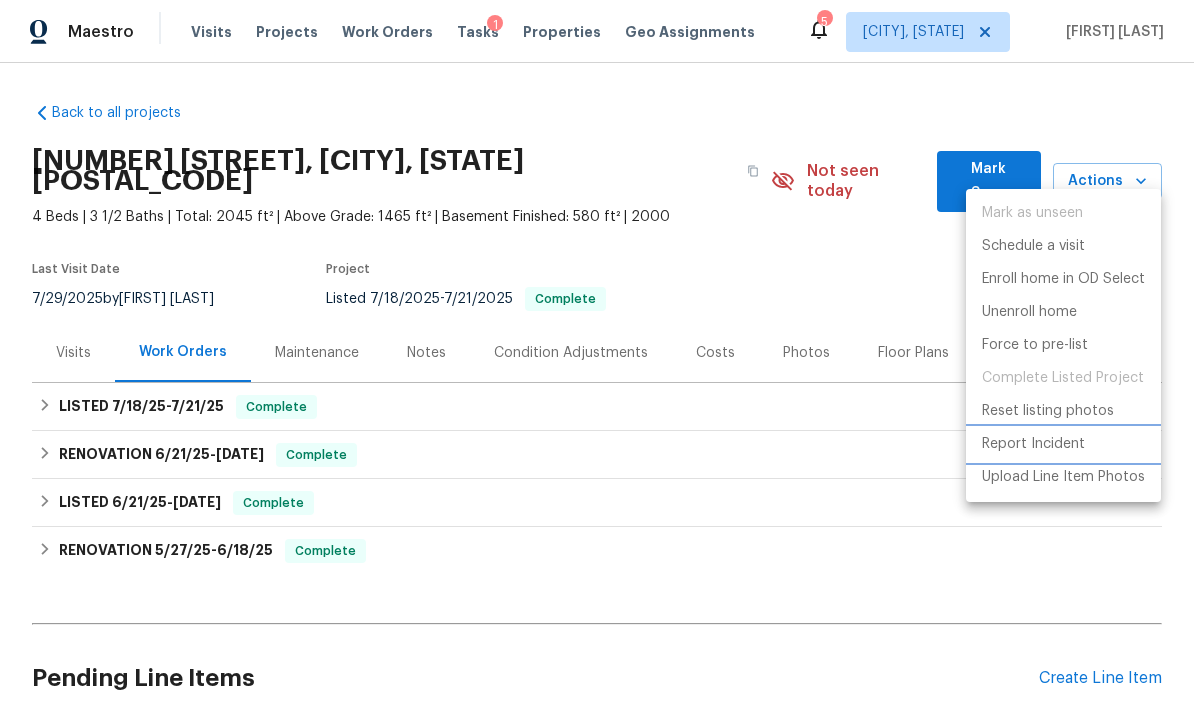 click on "Report Incident" at bounding box center (1033, 444) 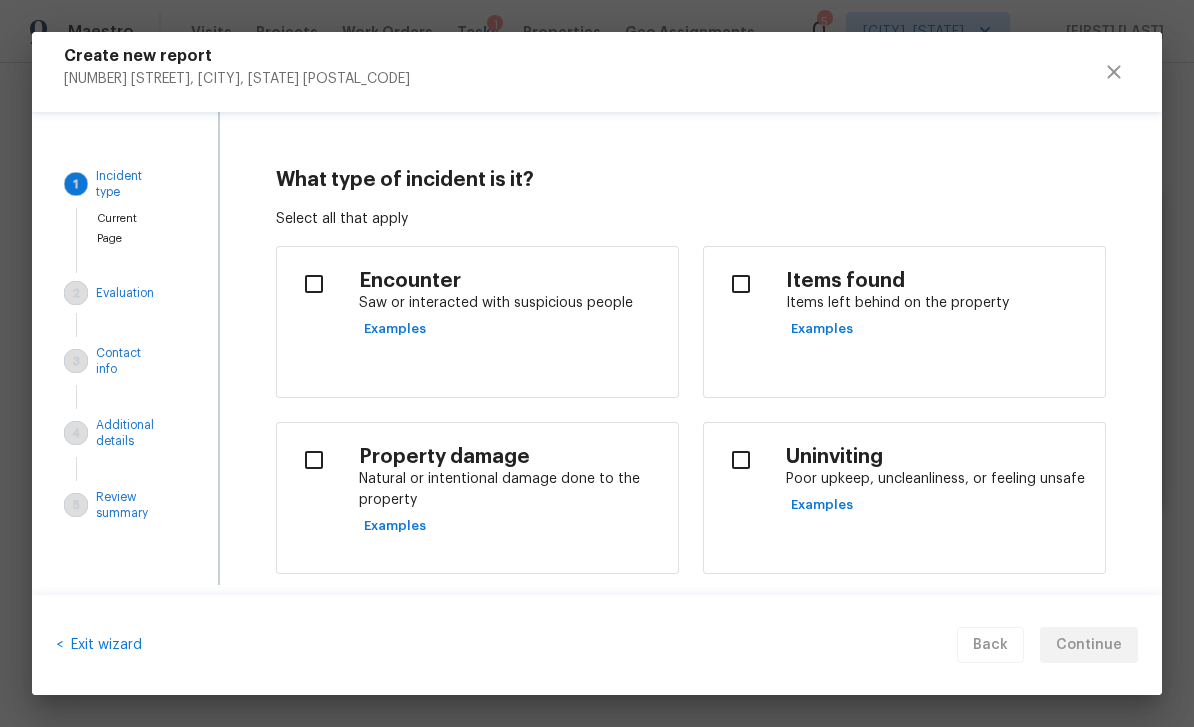 click at bounding box center (314, 284) 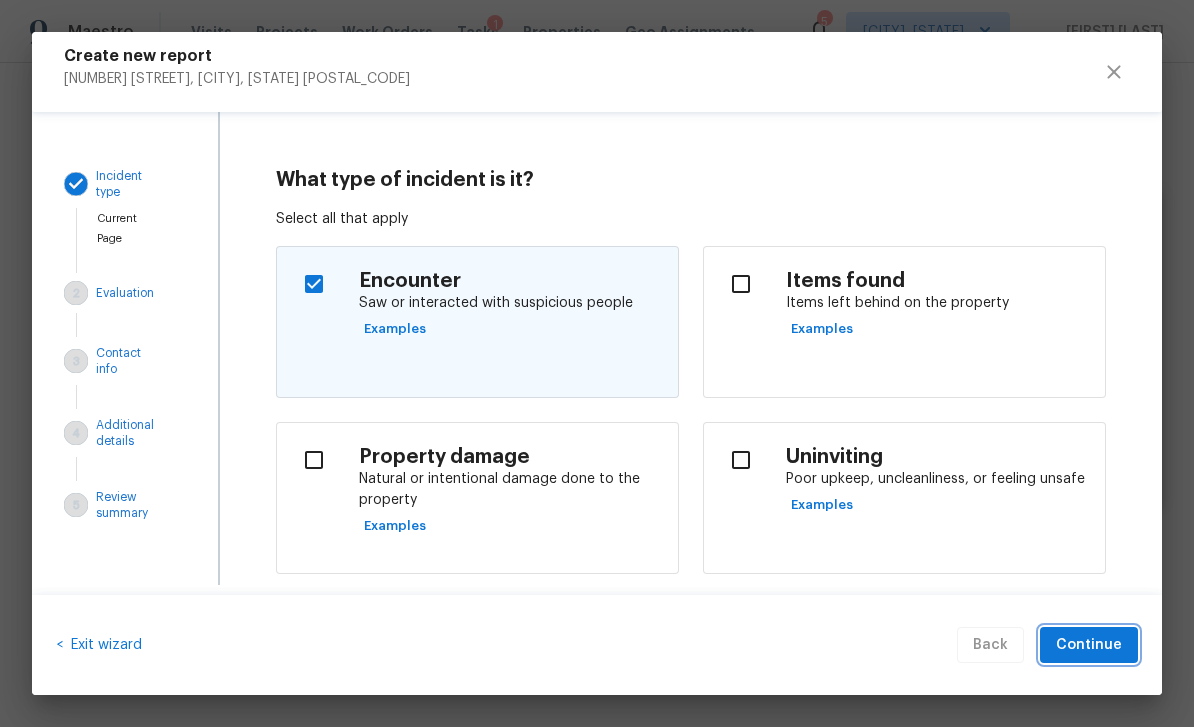 click on "Continue" at bounding box center (1089, 645) 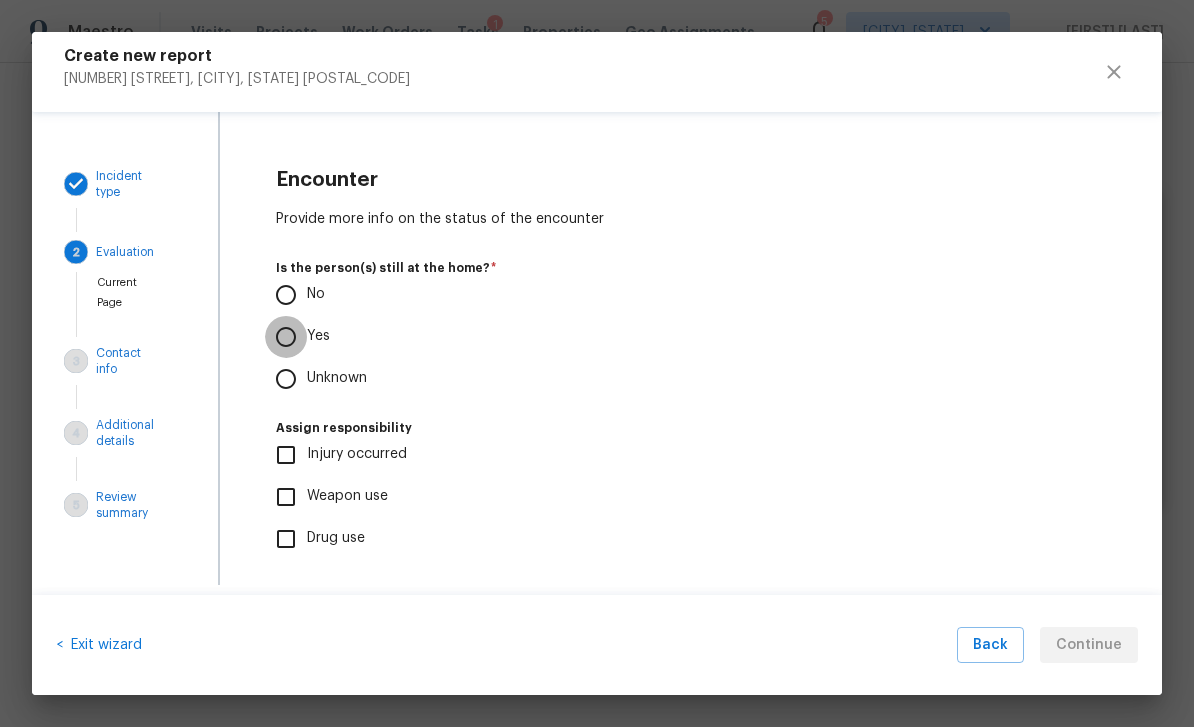 click on "Yes" at bounding box center (286, 337) 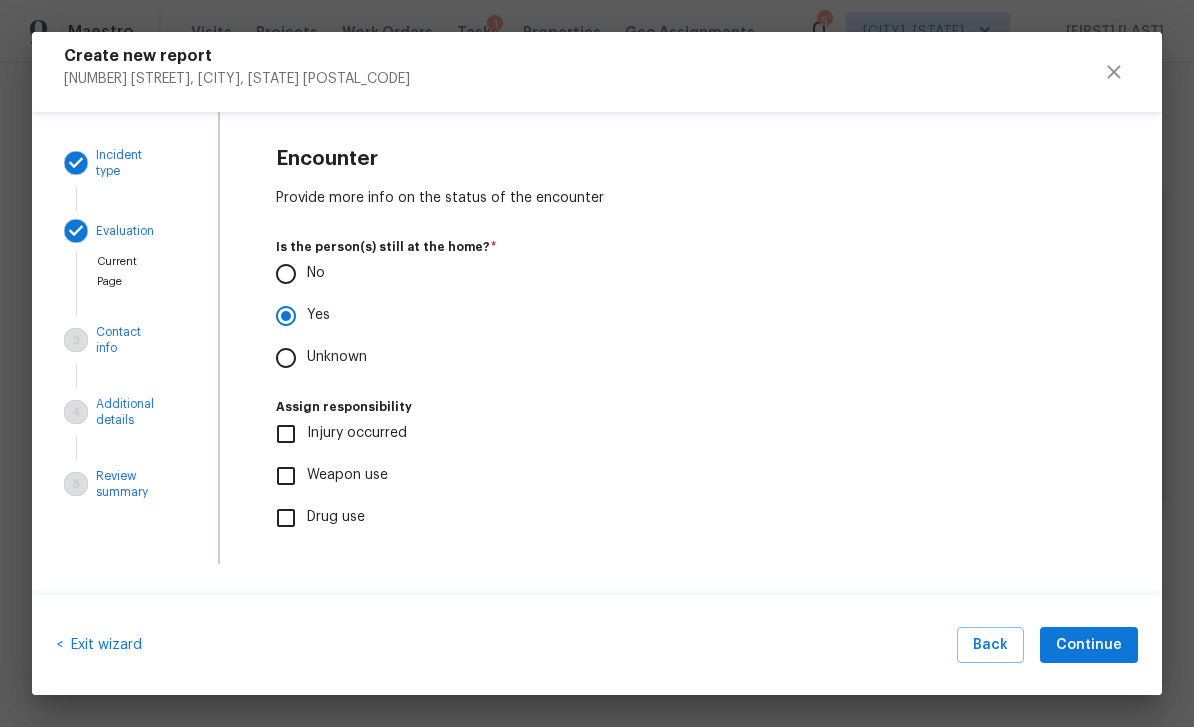 scroll, scrollTop: 20, scrollLeft: 0, axis: vertical 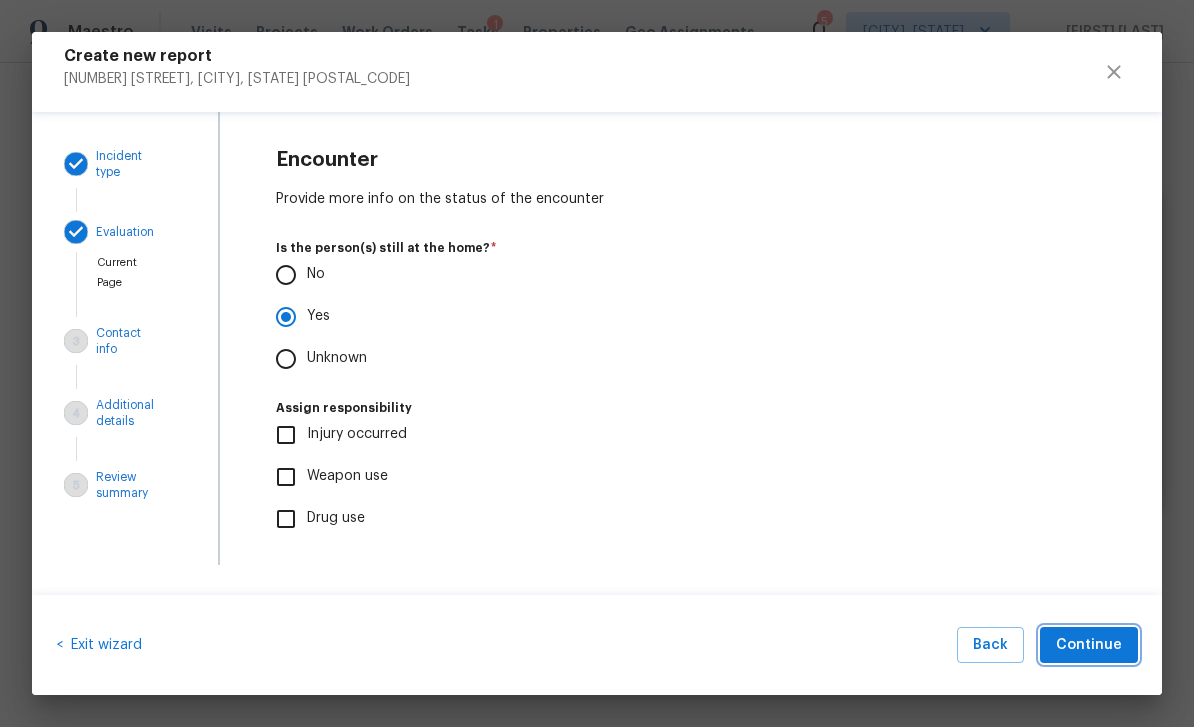 click on "Continue" at bounding box center (1089, 645) 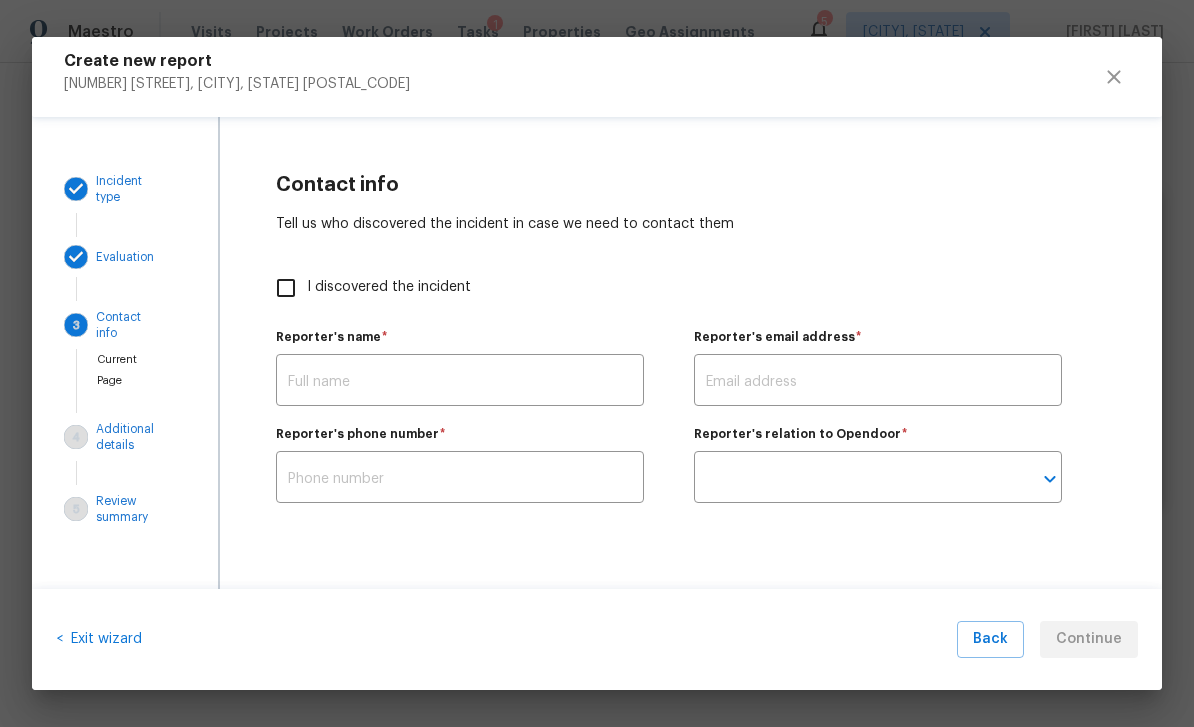scroll, scrollTop: 0, scrollLeft: 0, axis: both 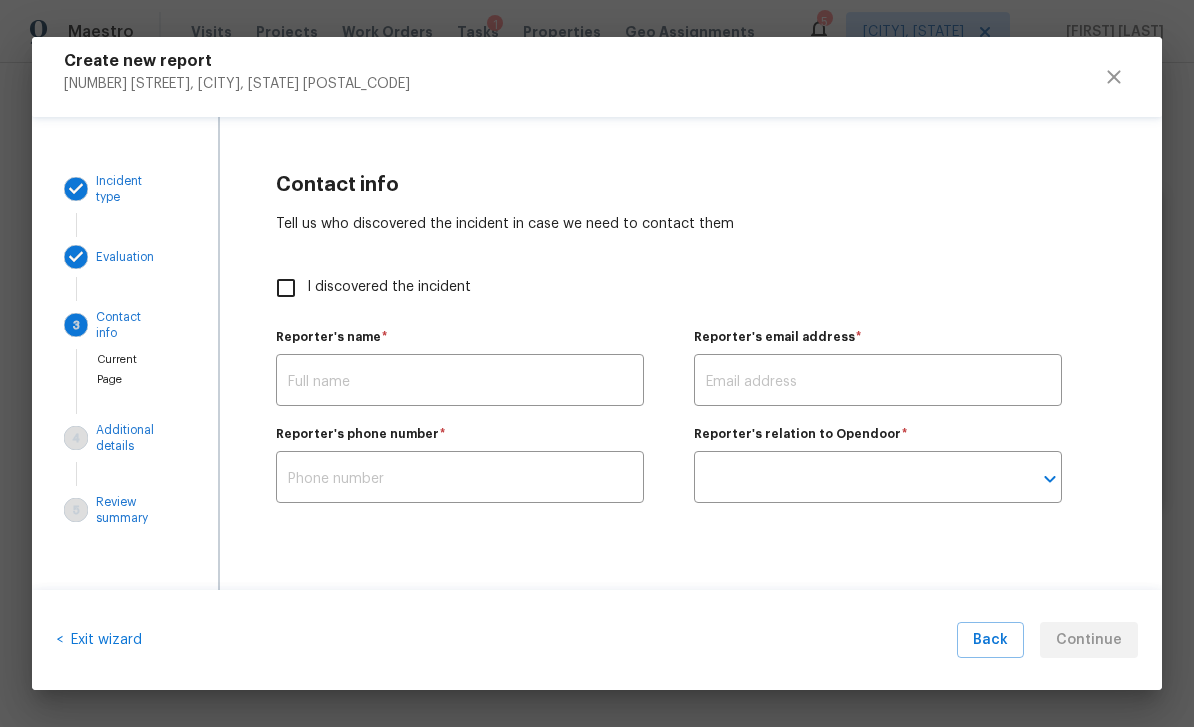 click on "I discovered the incident" at bounding box center (286, 288) 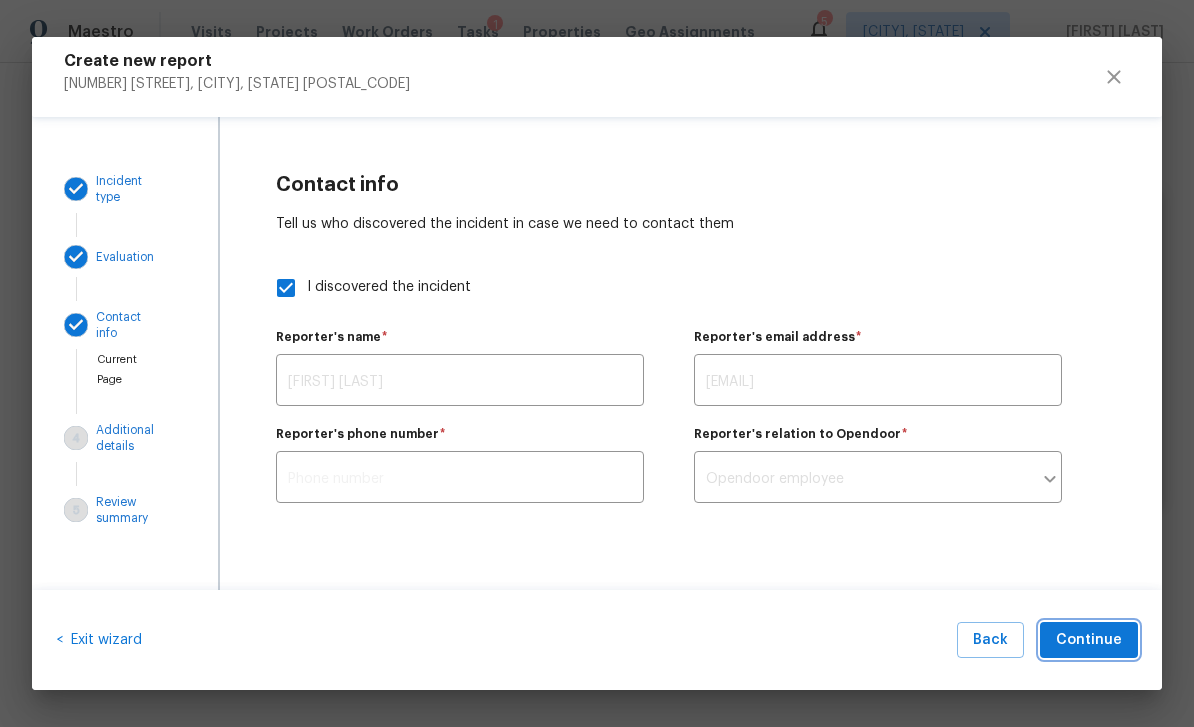 click on "Continue" at bounding box center (1089, 640) 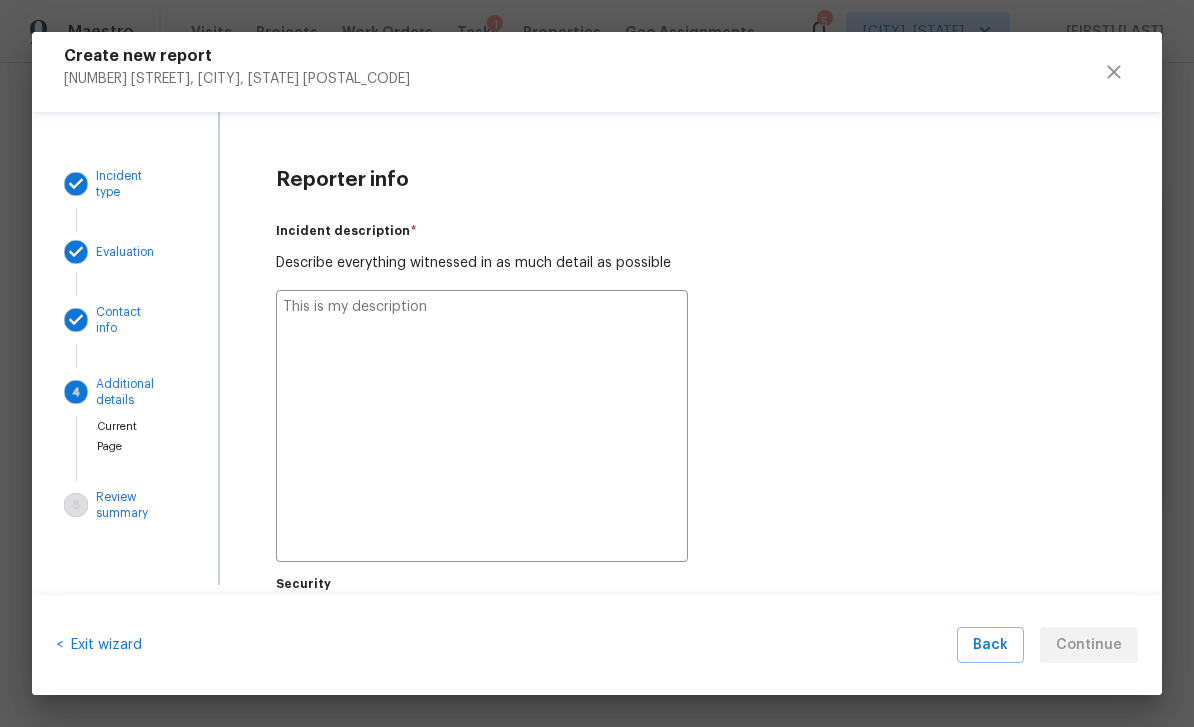 click at bounding box center (482, 426) 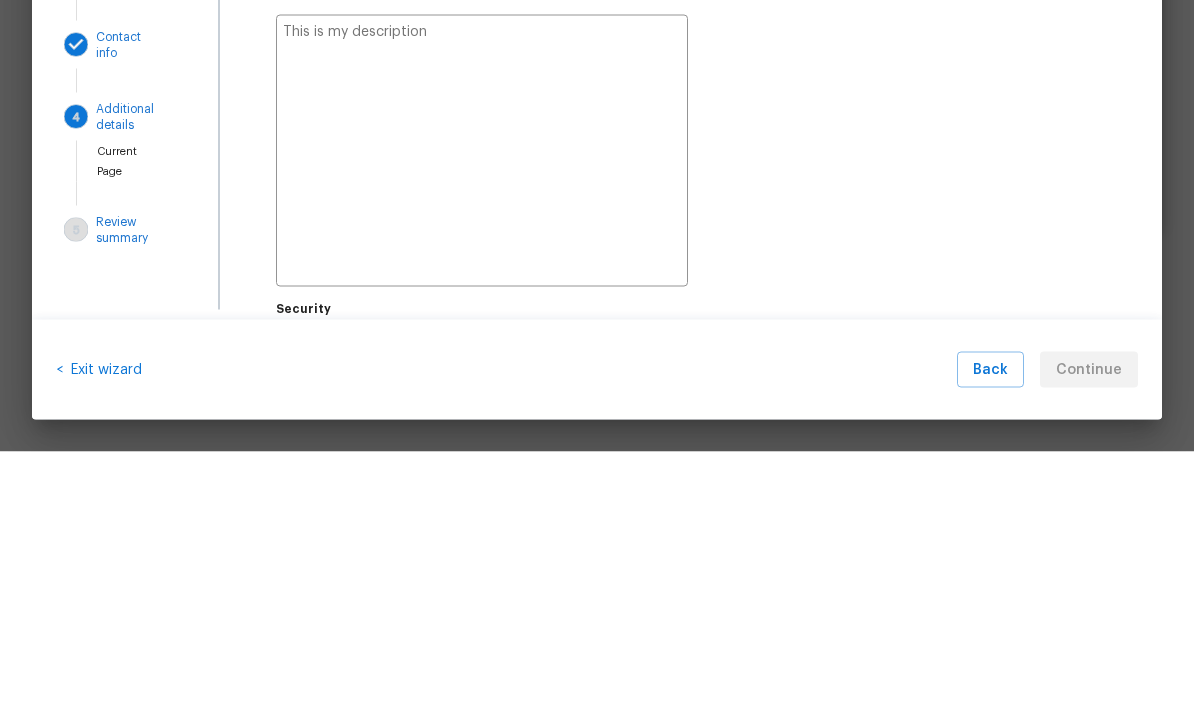 type on "G" 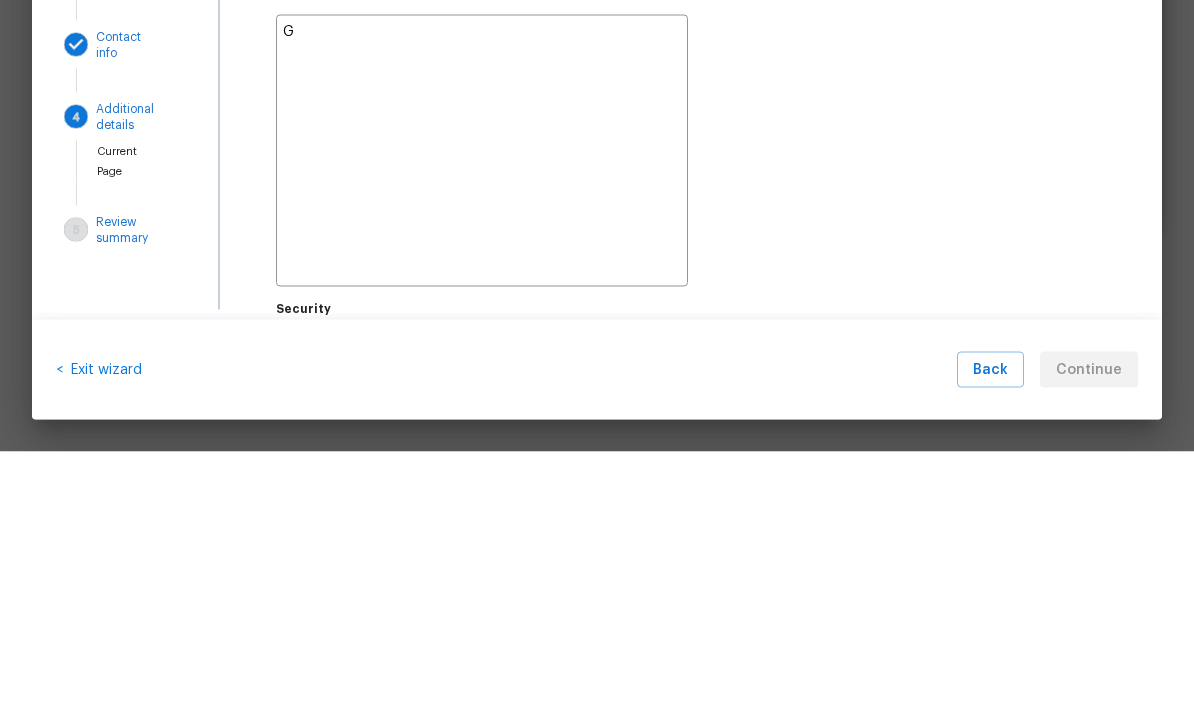 type on "x" 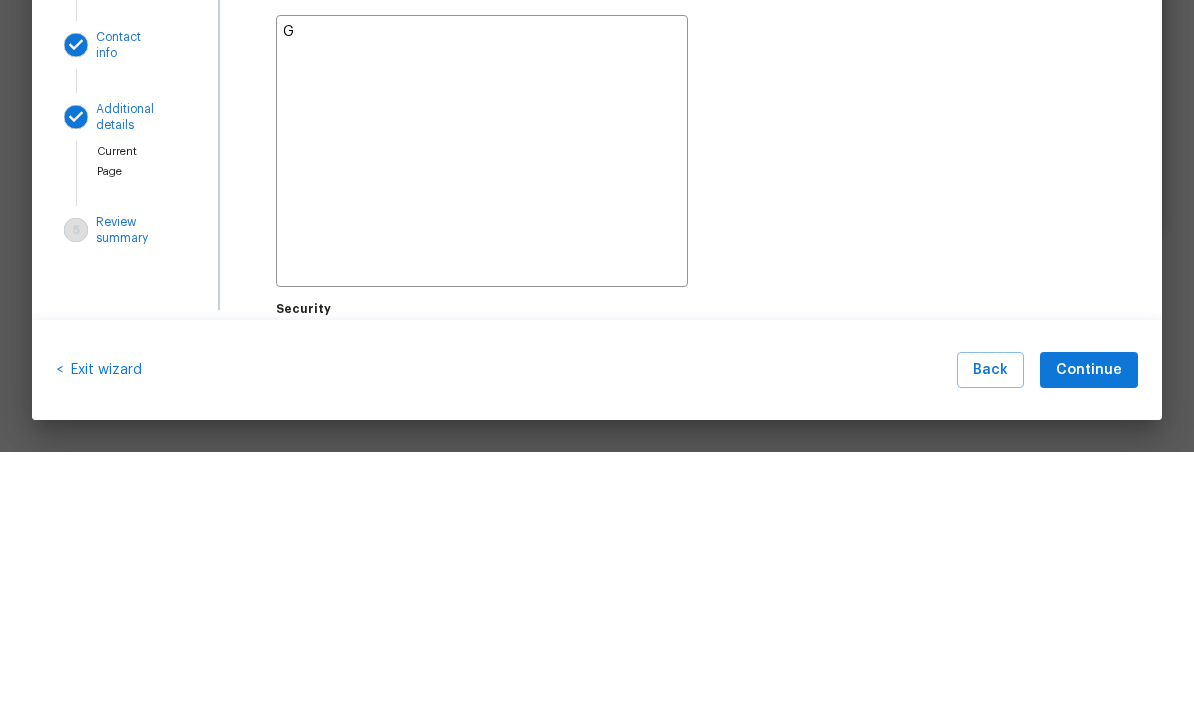 type on "Ge" 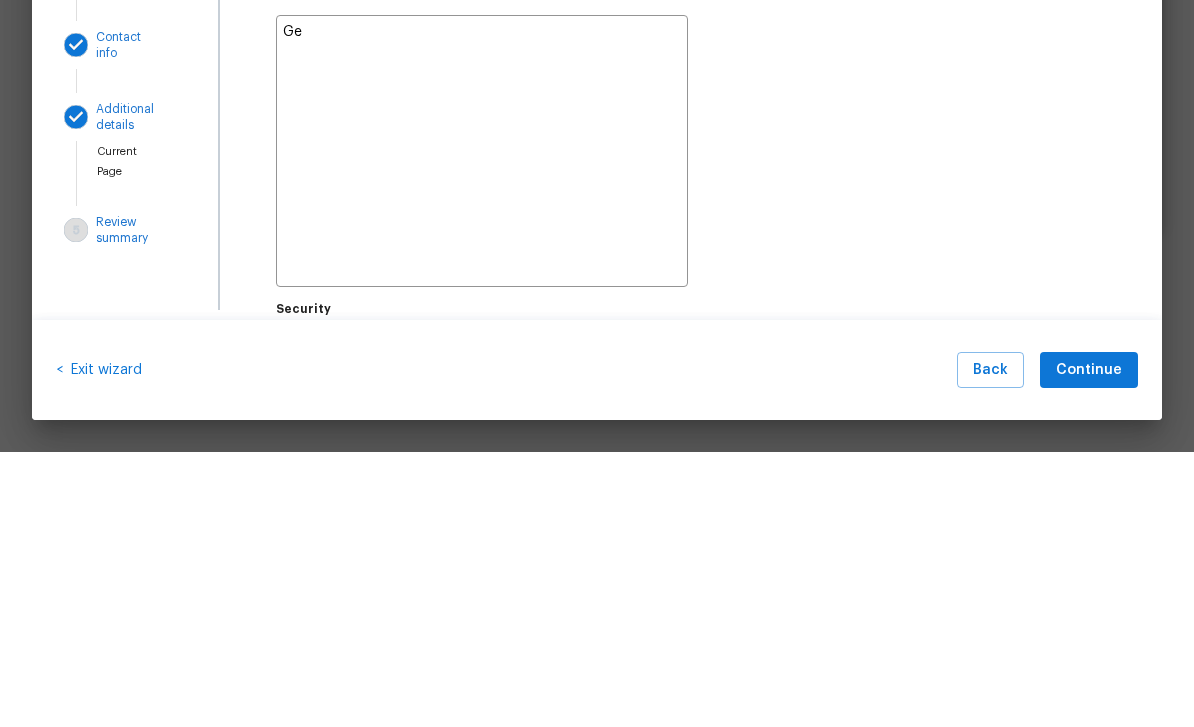 type on "x" 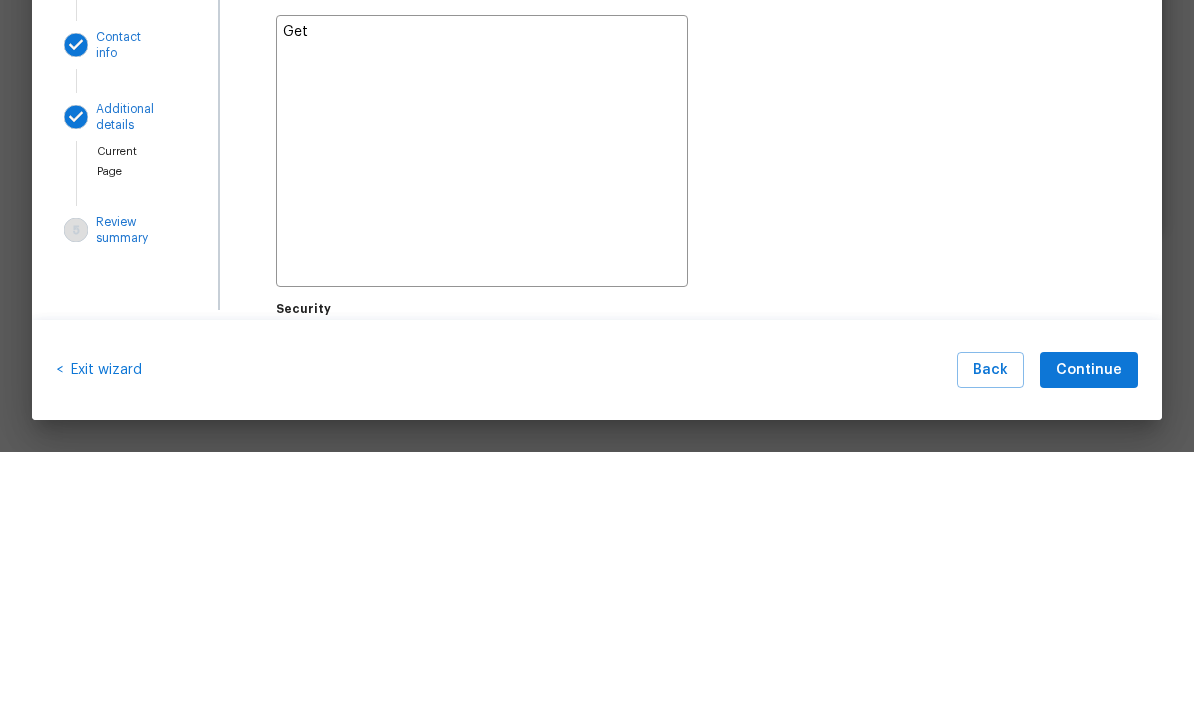 type on "x" 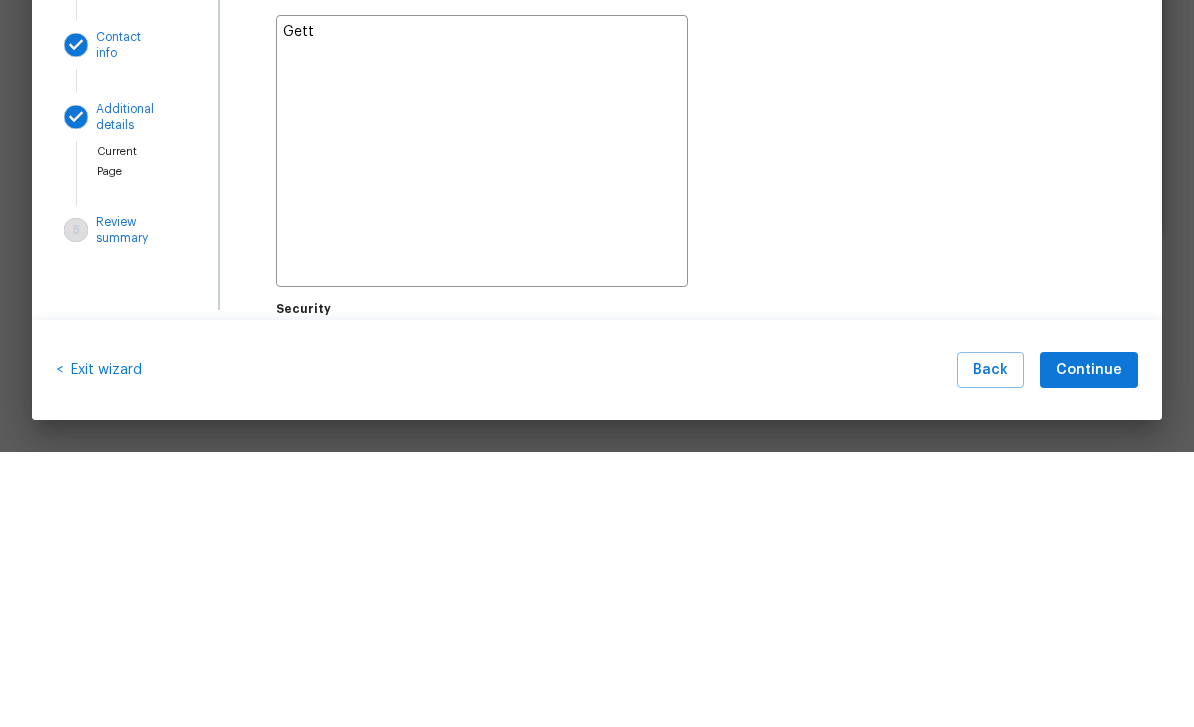 type on "x" 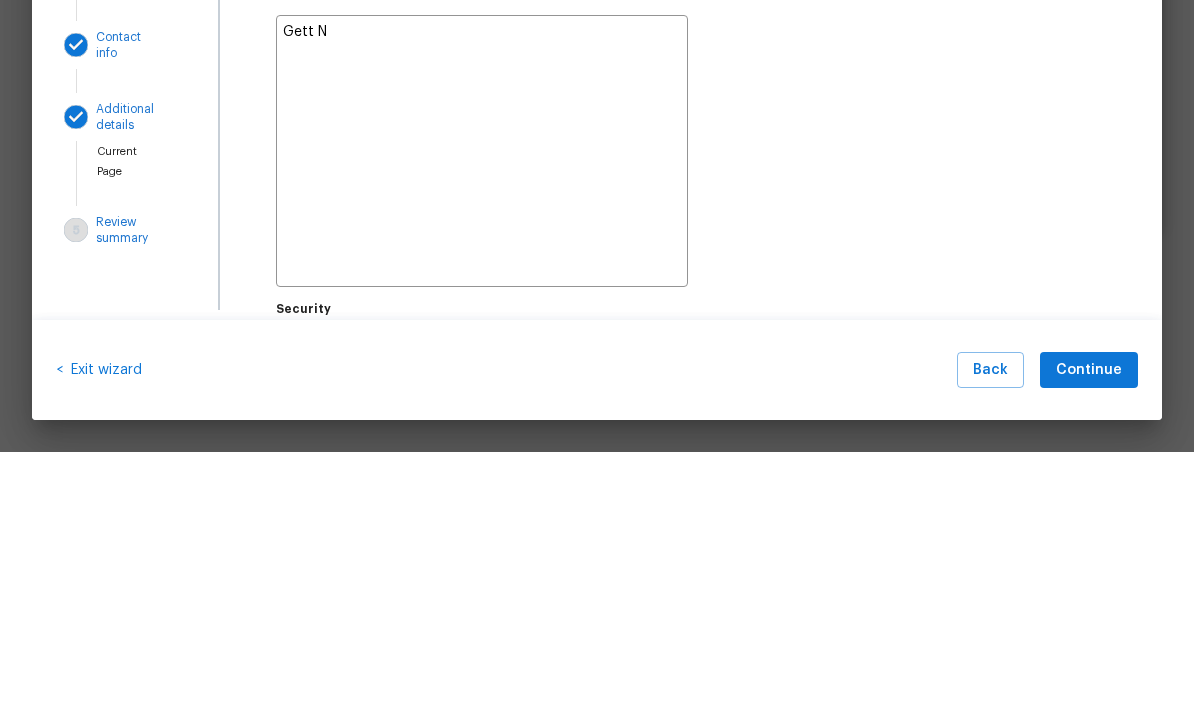 type on "x" 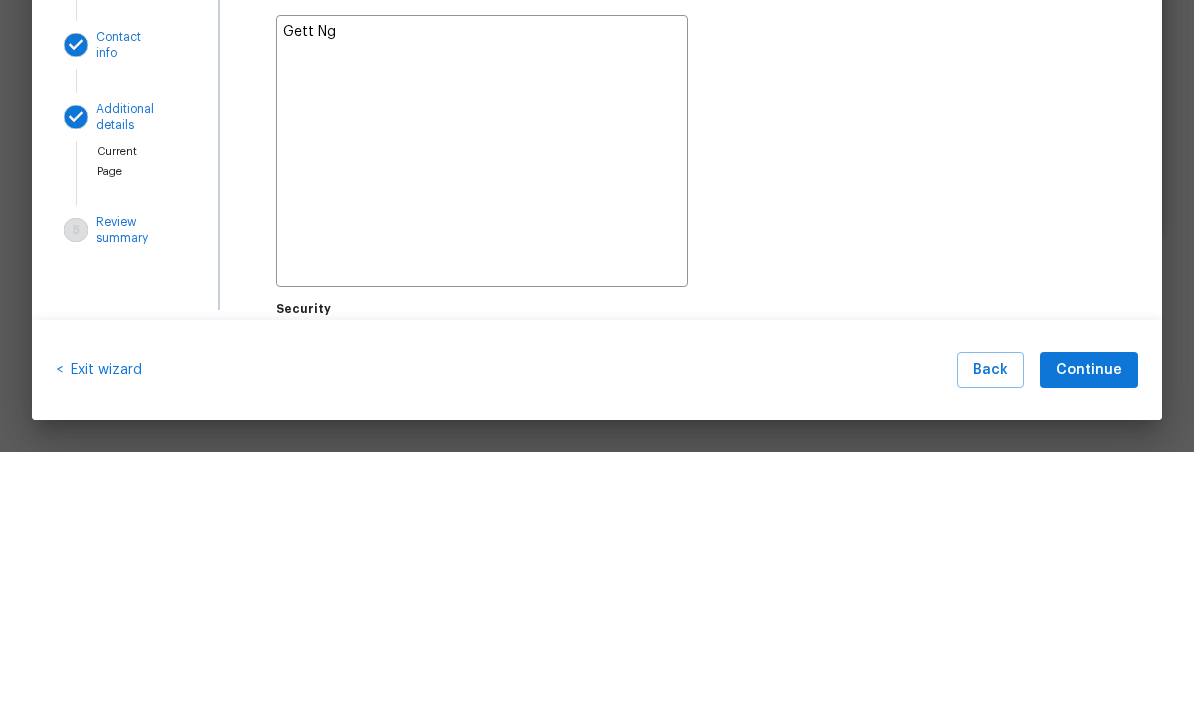 type on "x" 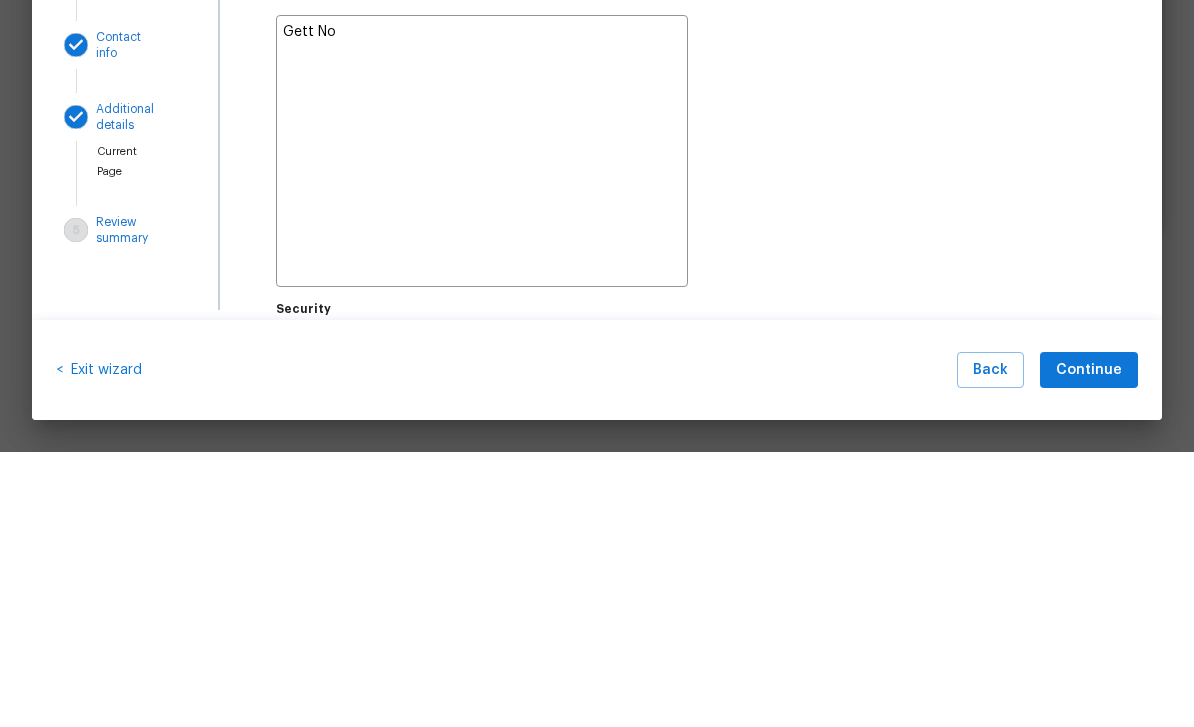 type on "x" 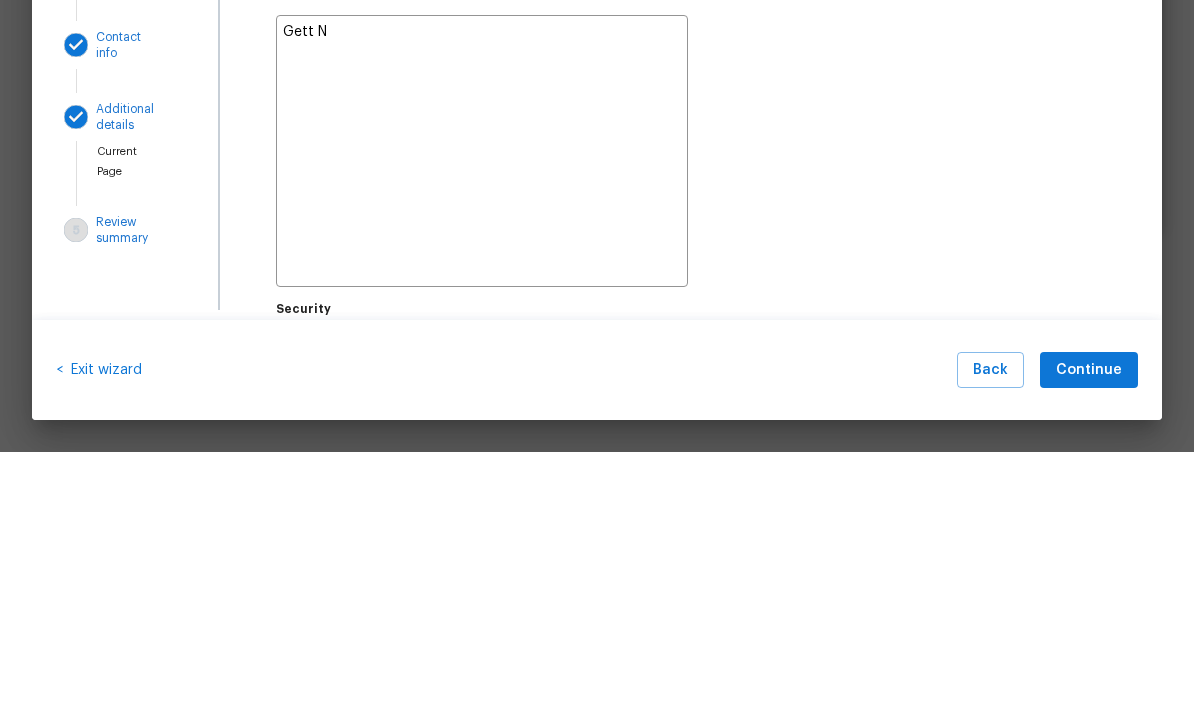 type on "x" 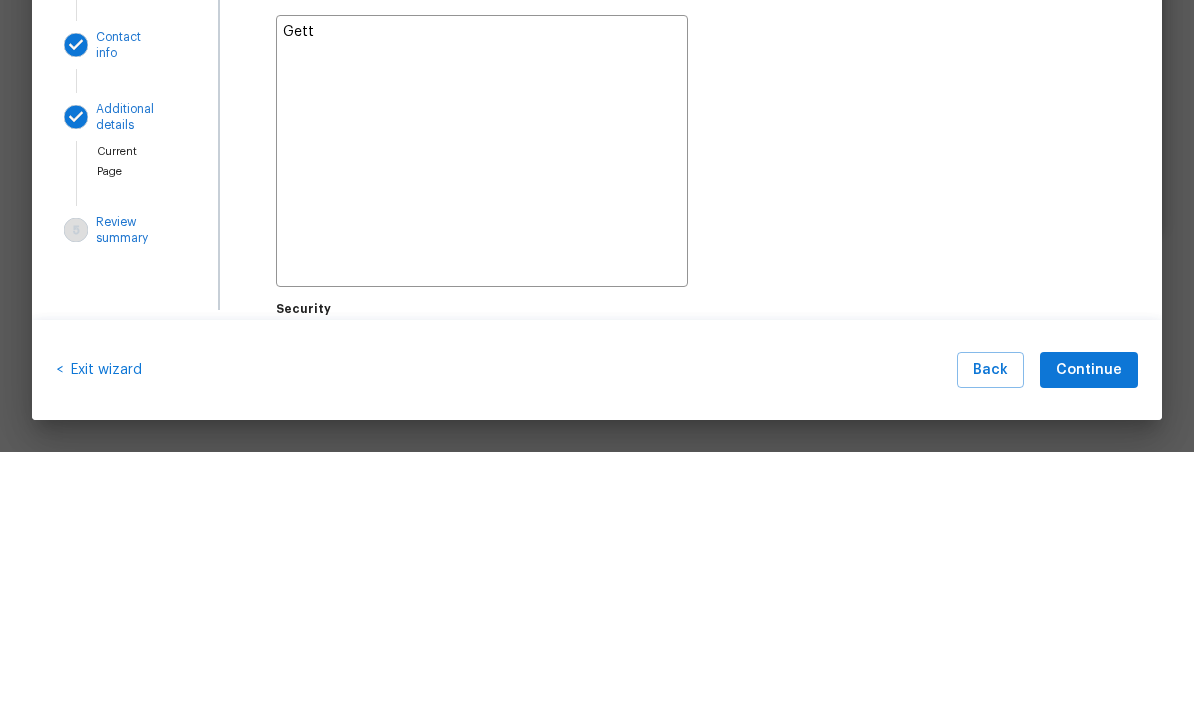 type on "x" 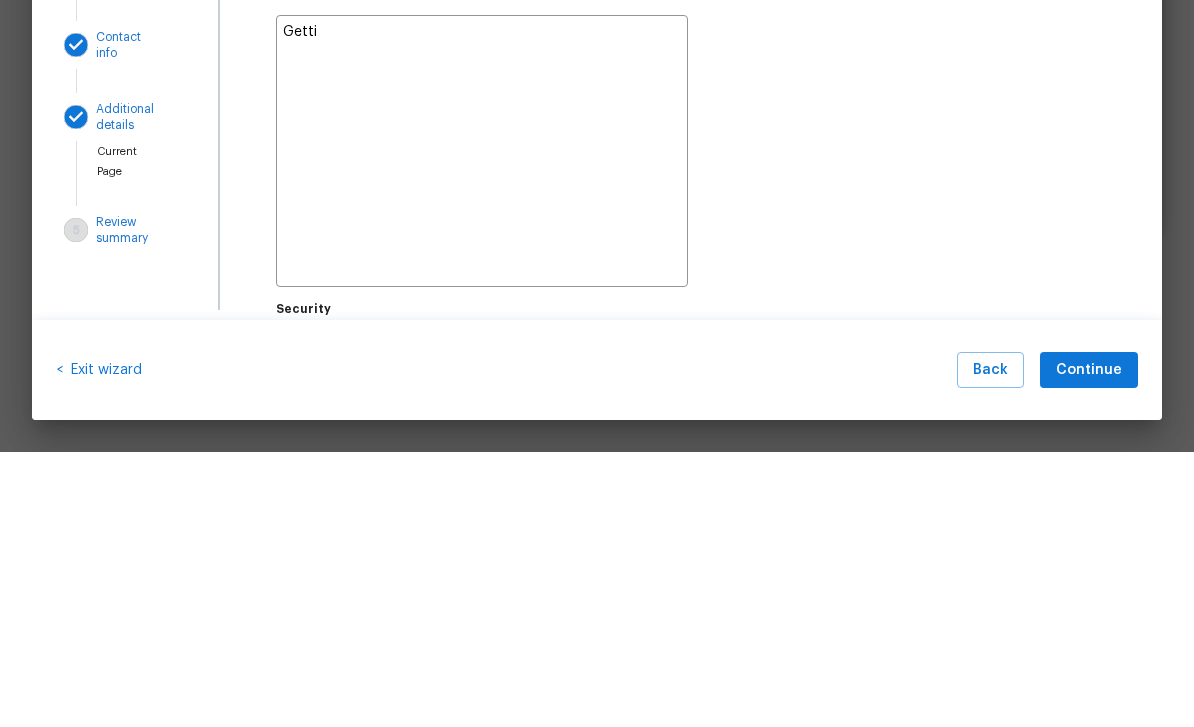 type on "x" 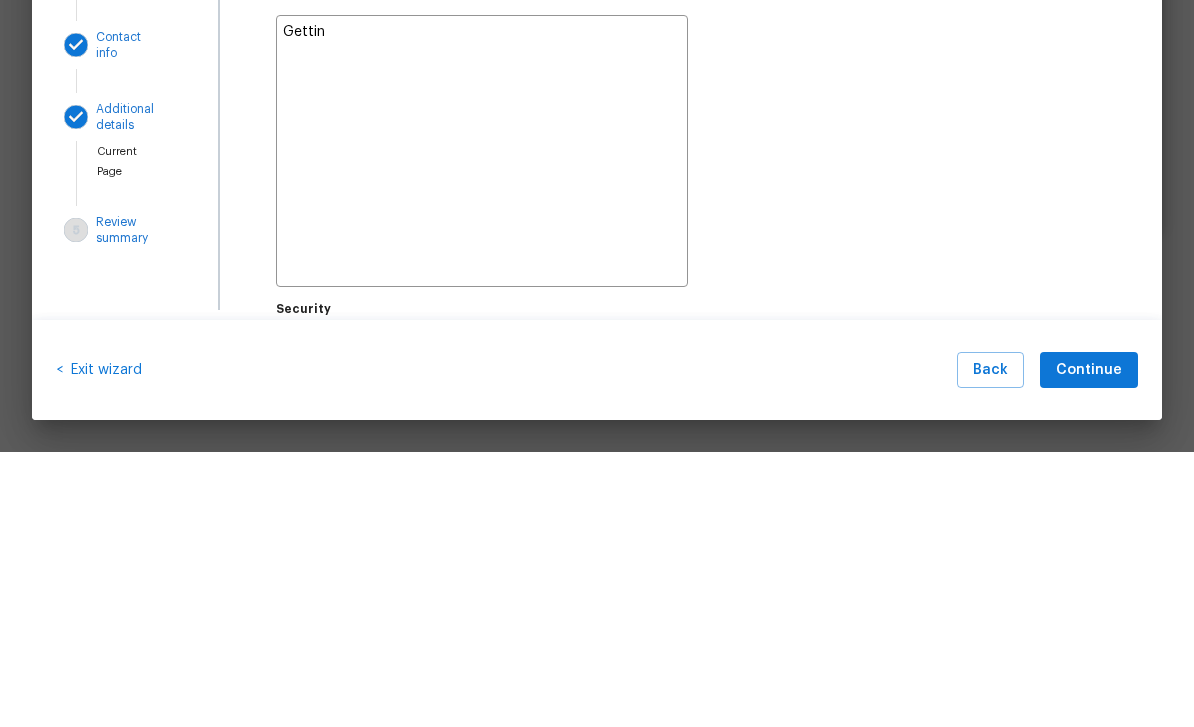 type on "x" 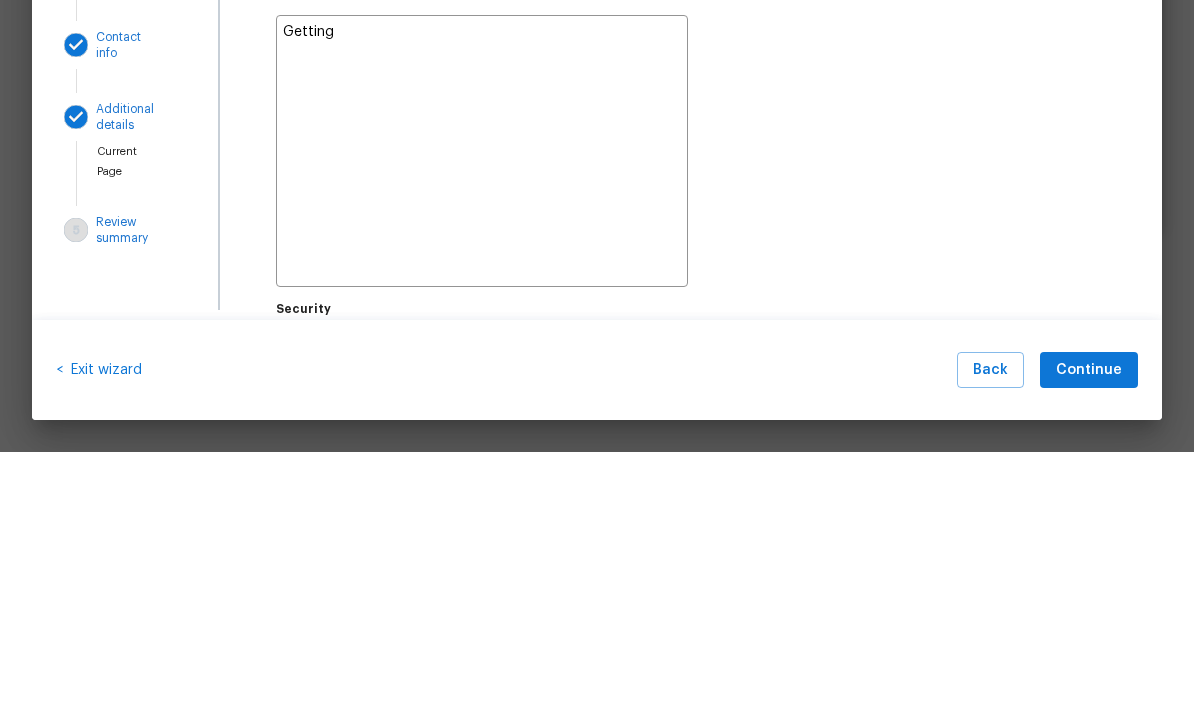 type on "x" 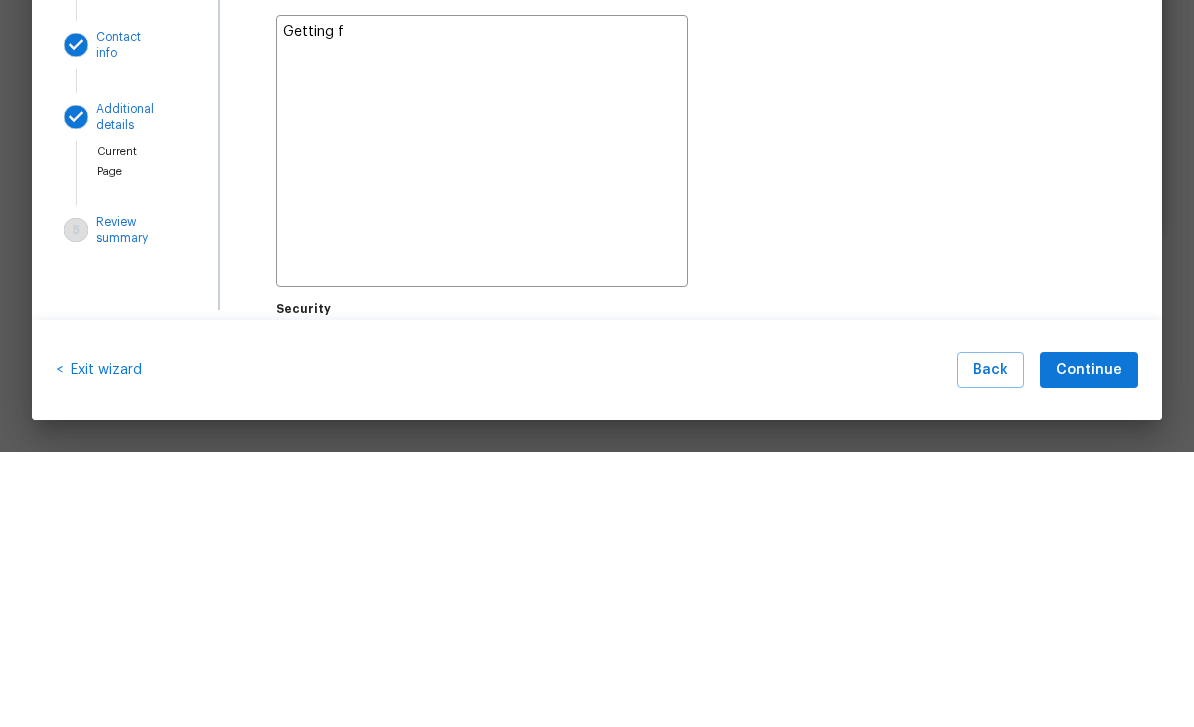 type on "x" 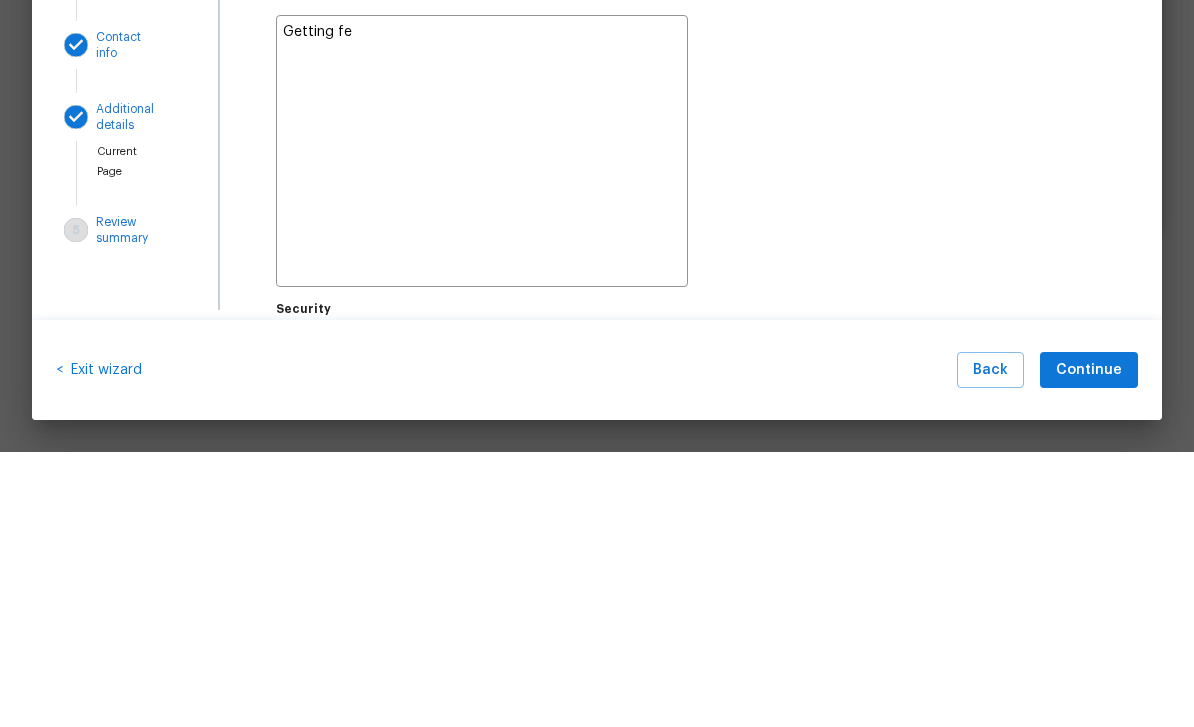 type on "x" 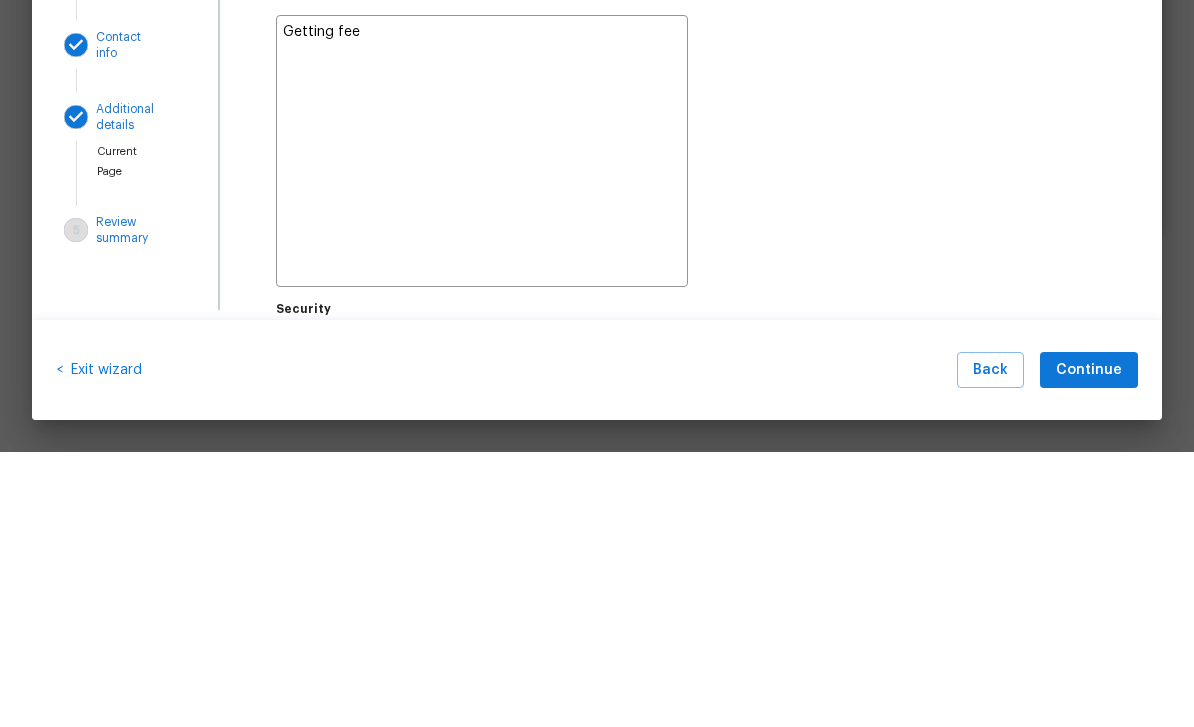 type on "x" 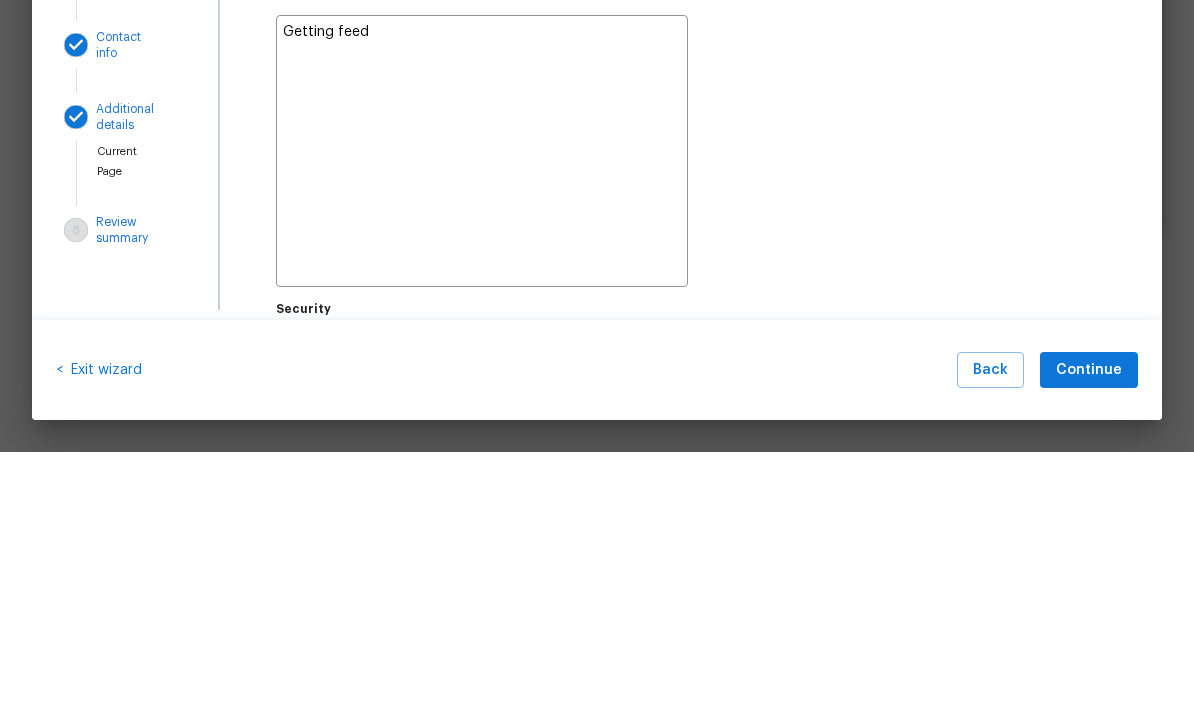 type on "x" 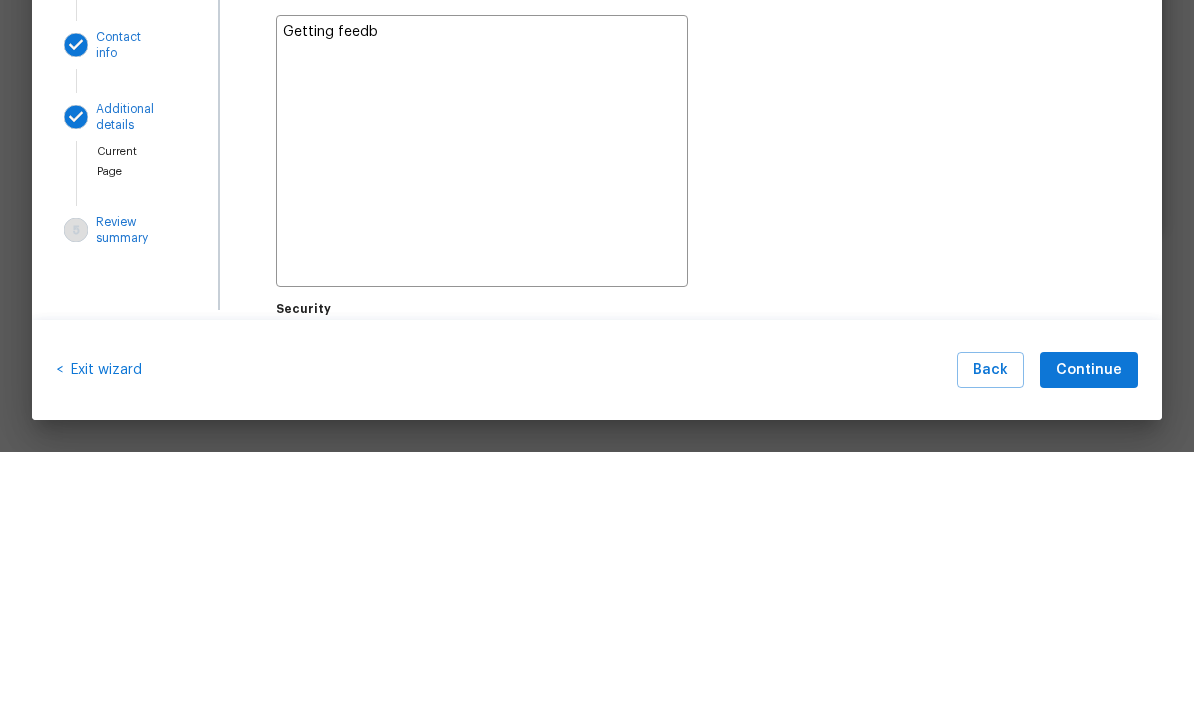 type on "x" 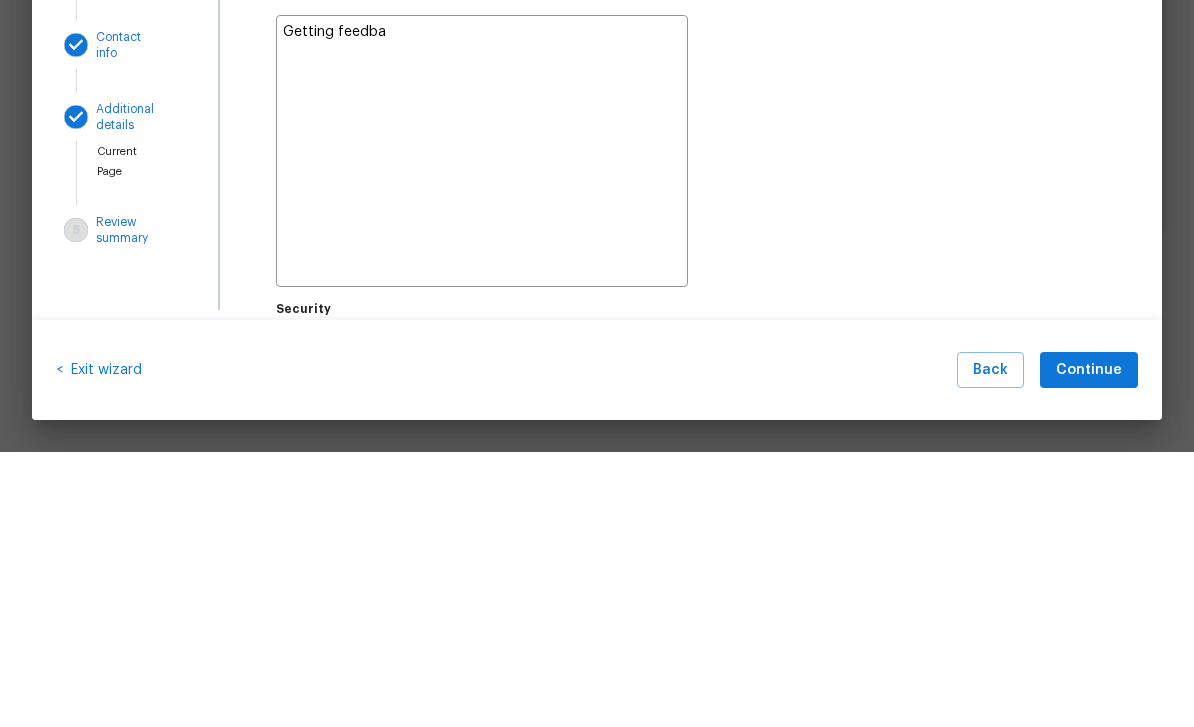 type on "x" 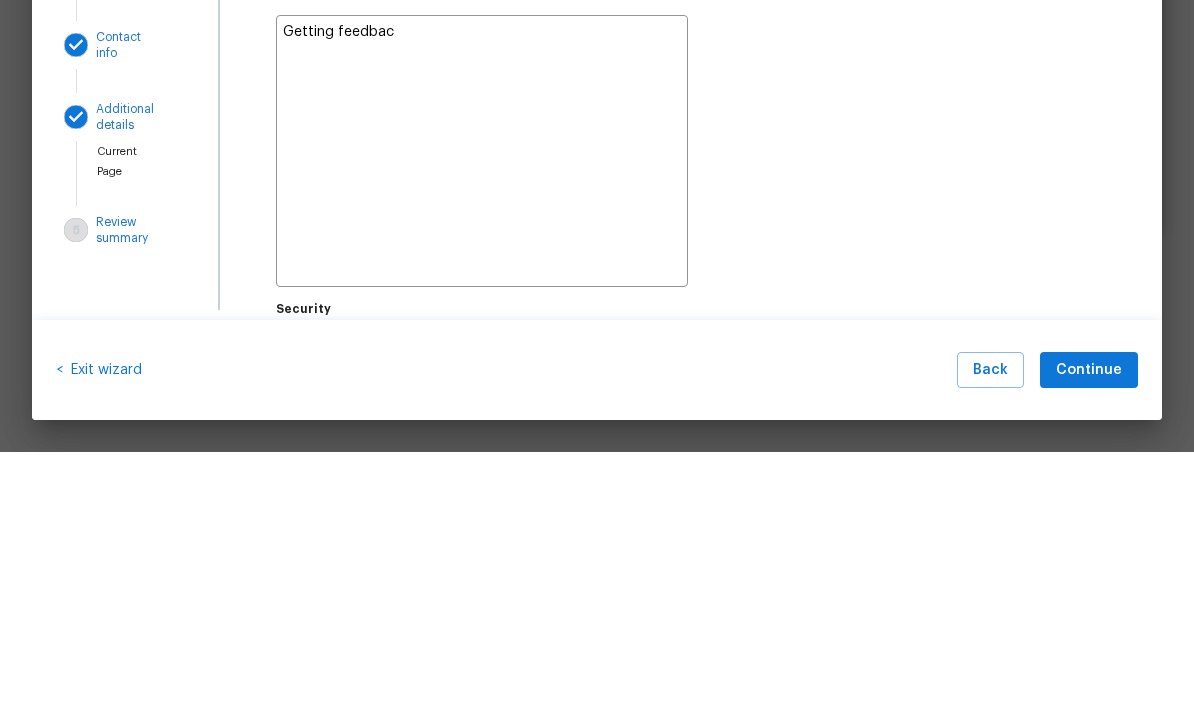 type on "x" 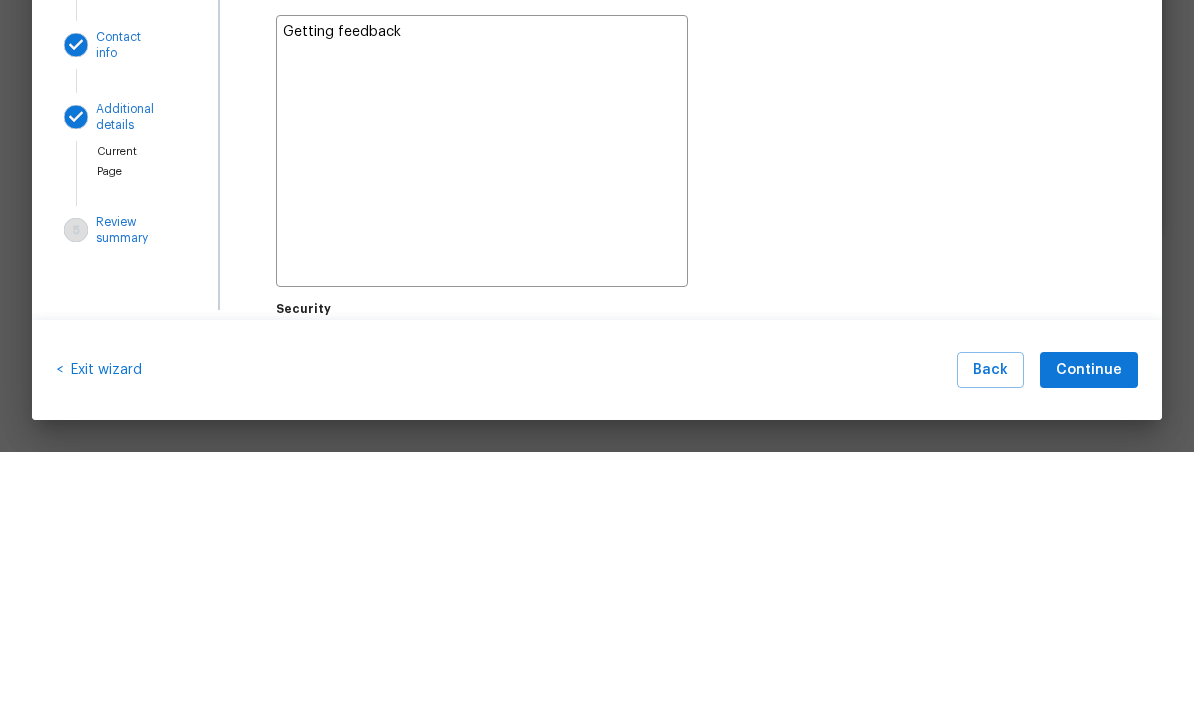 type on "x" 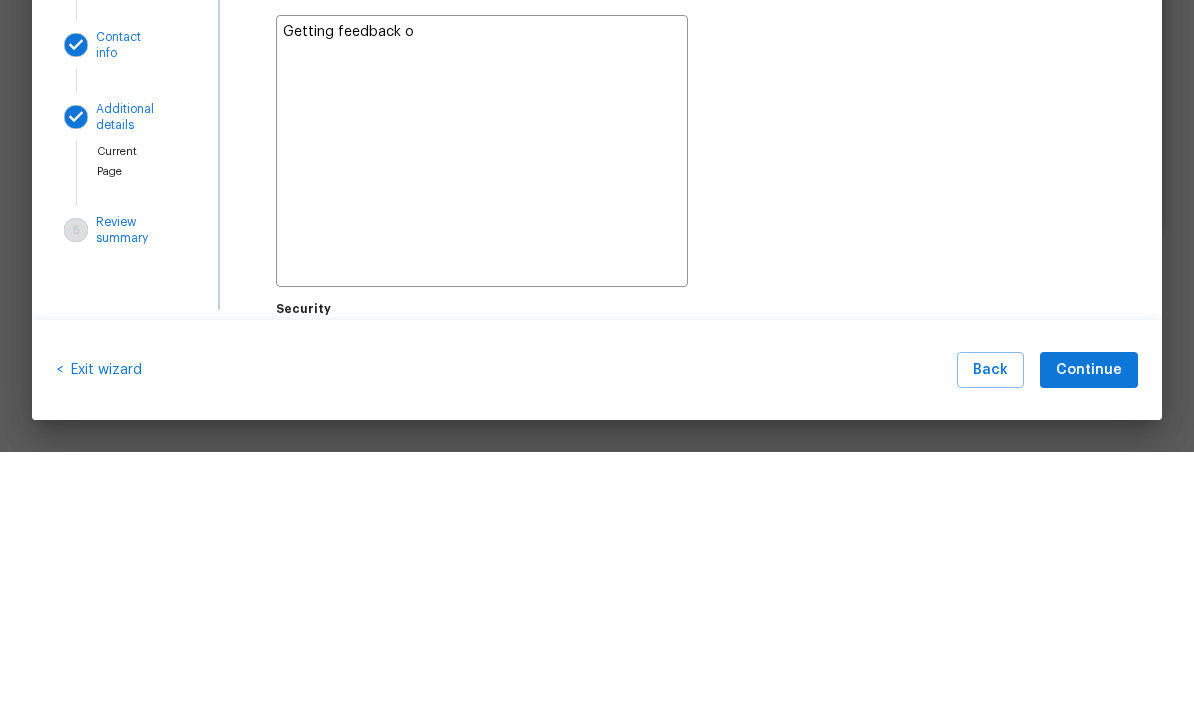 type on "x" 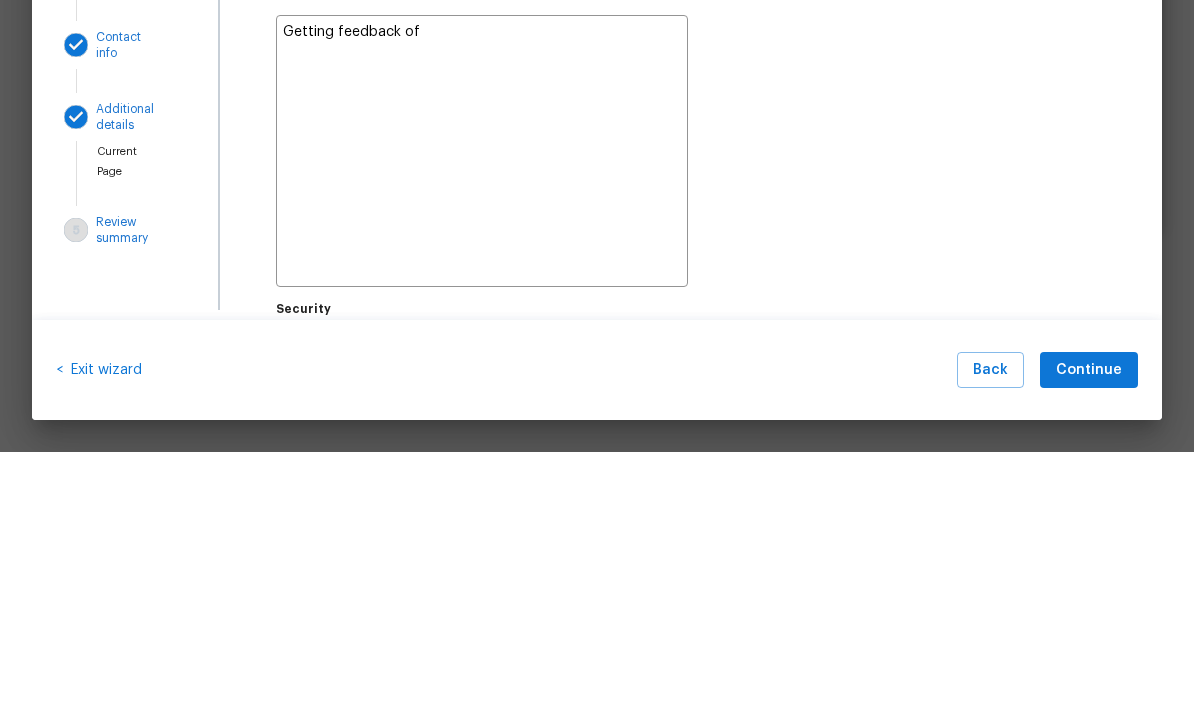 type on "x" 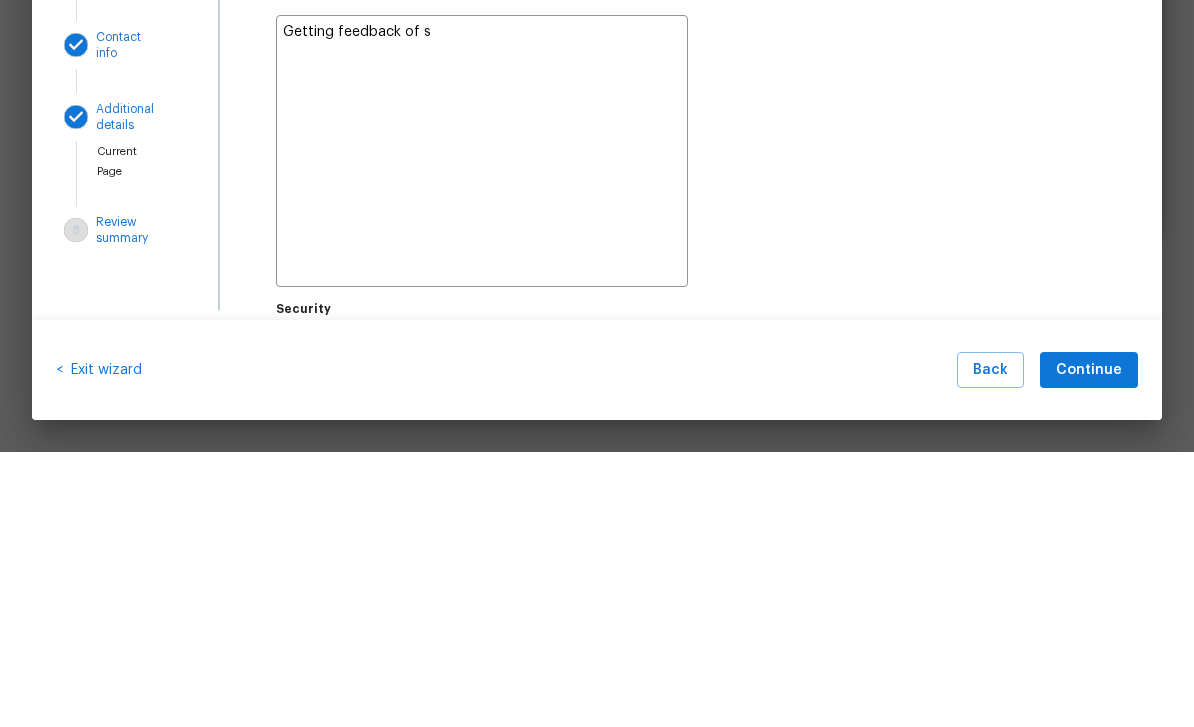 type on "x" 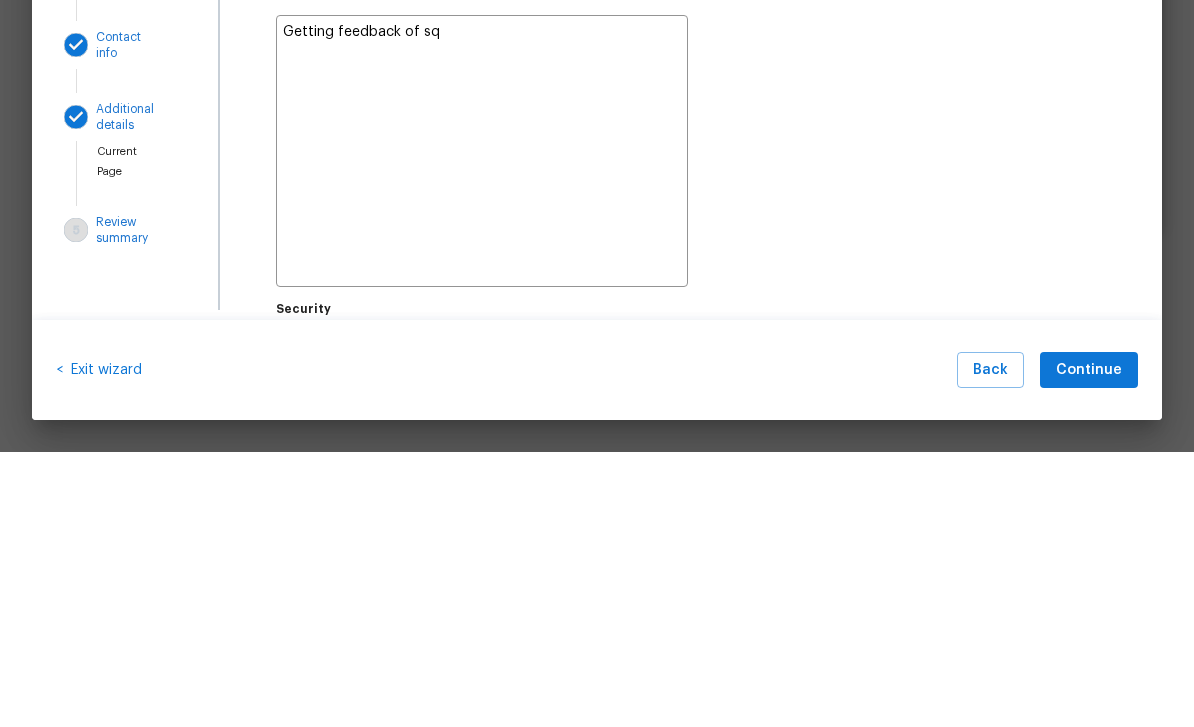 type on "x" 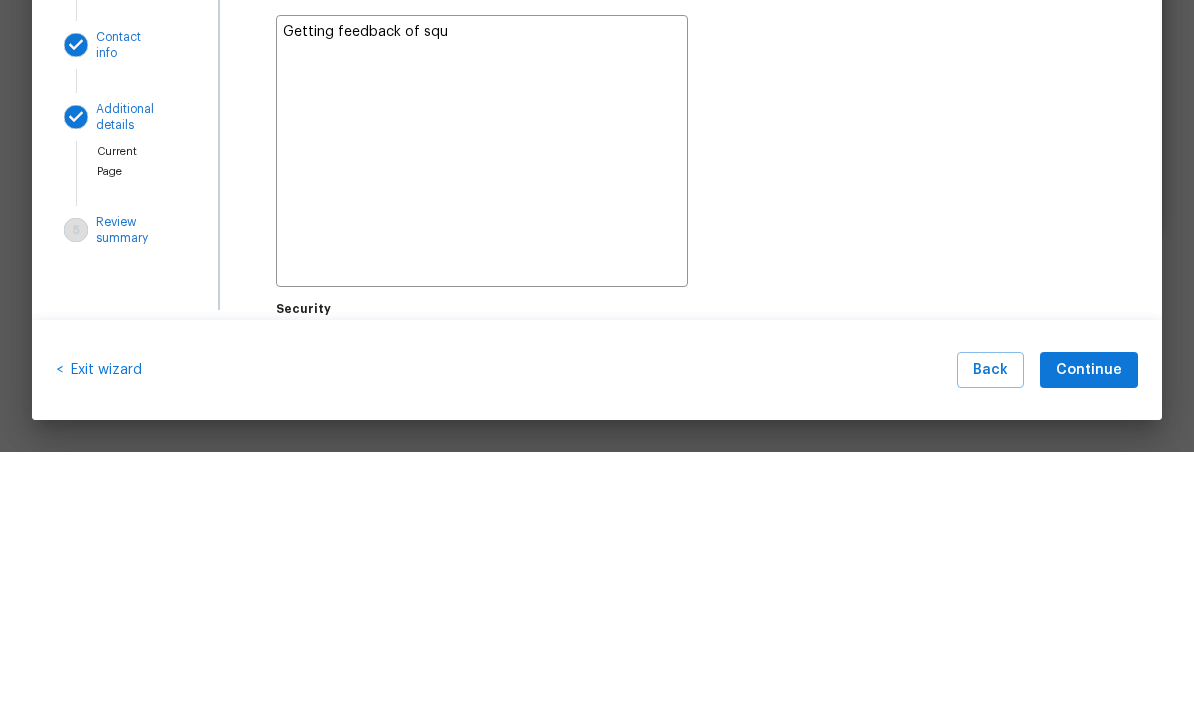 type on "x" 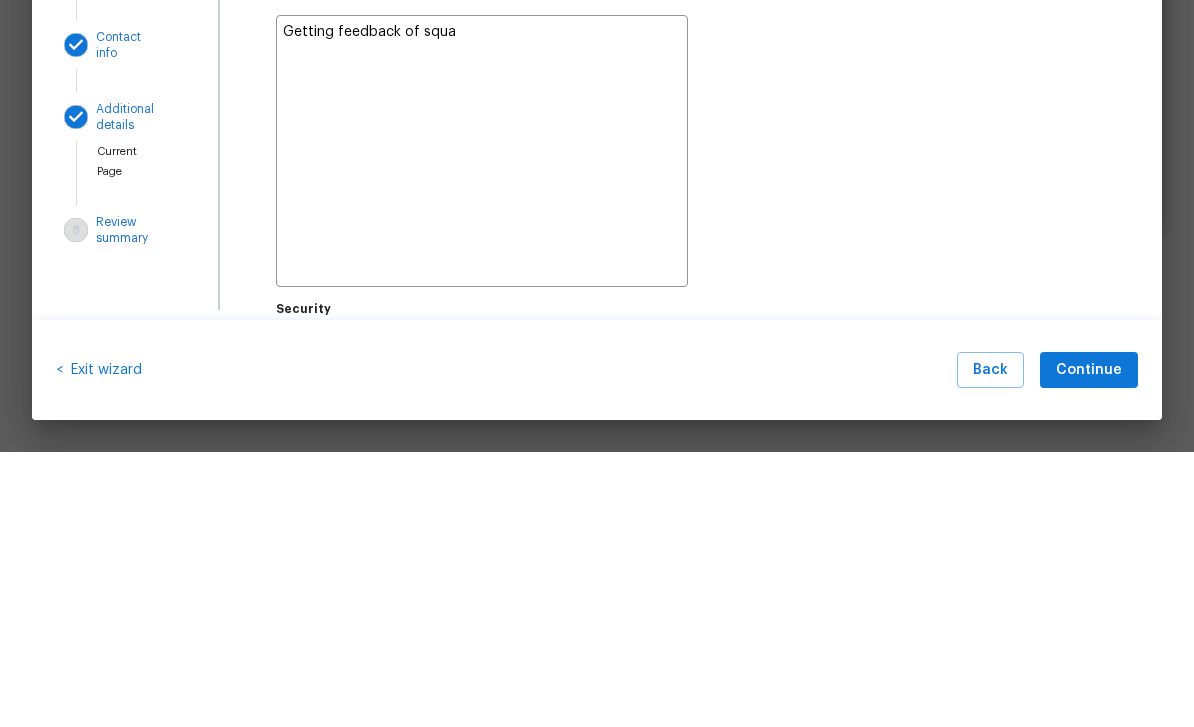 type on "x" 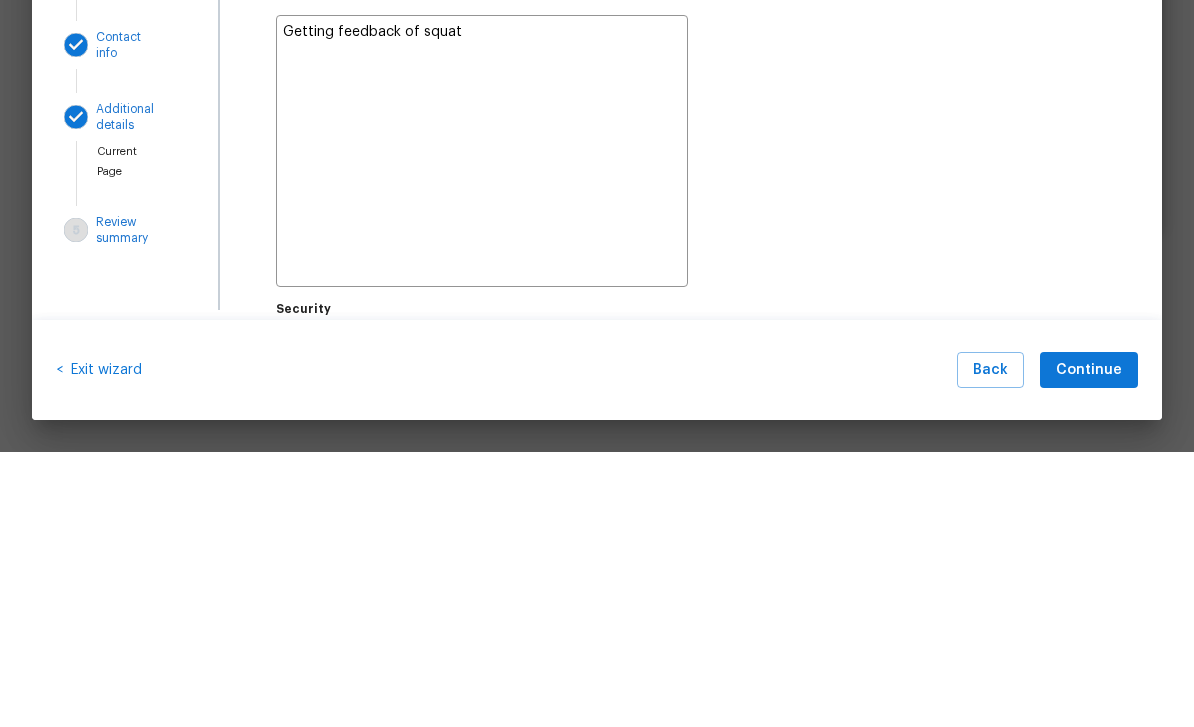 type on "x" 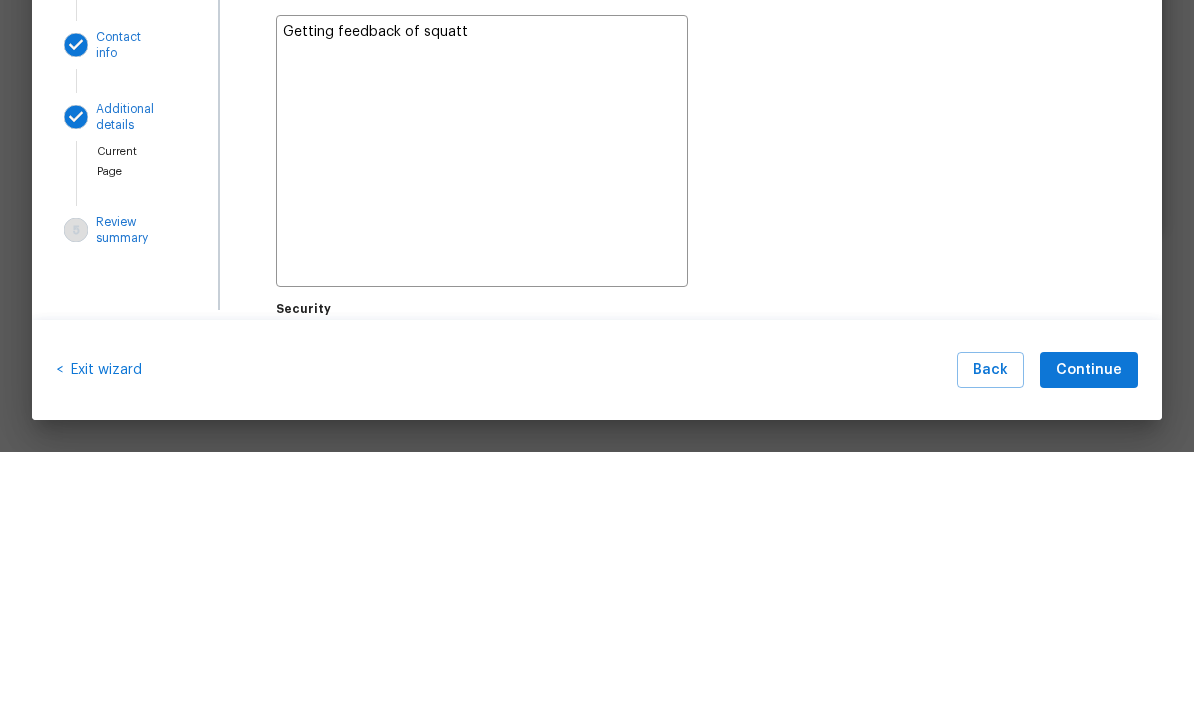 type on "x" 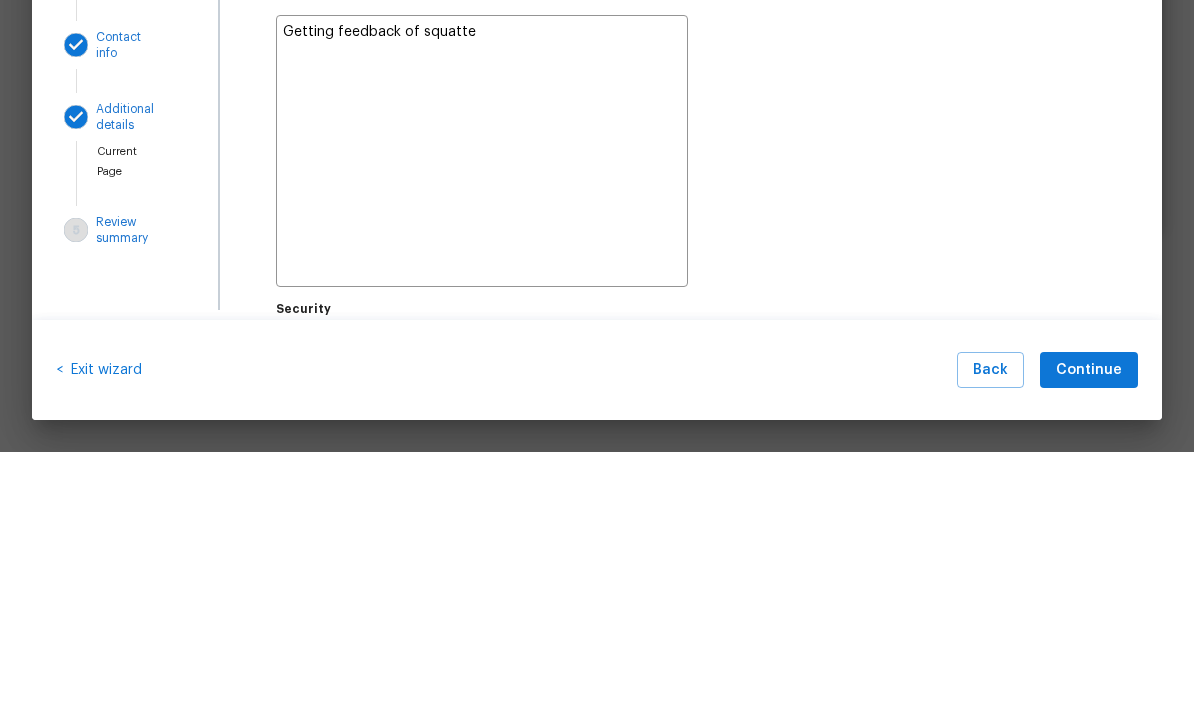 type on "x" 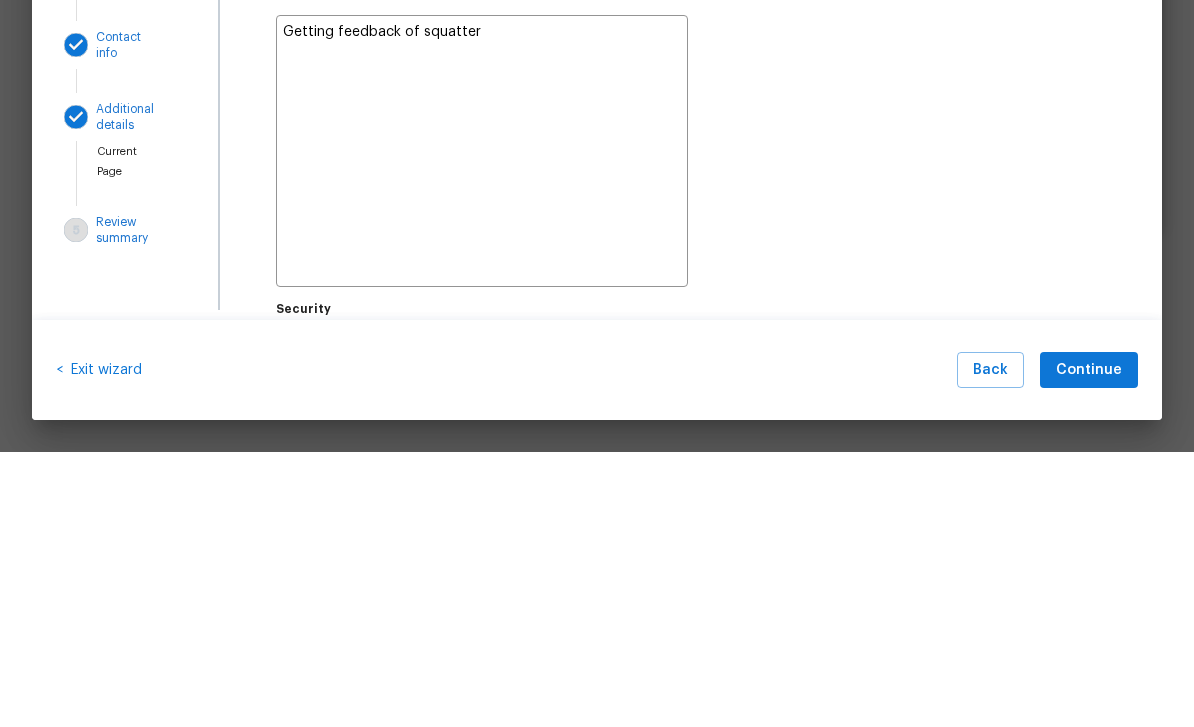 type on "x" 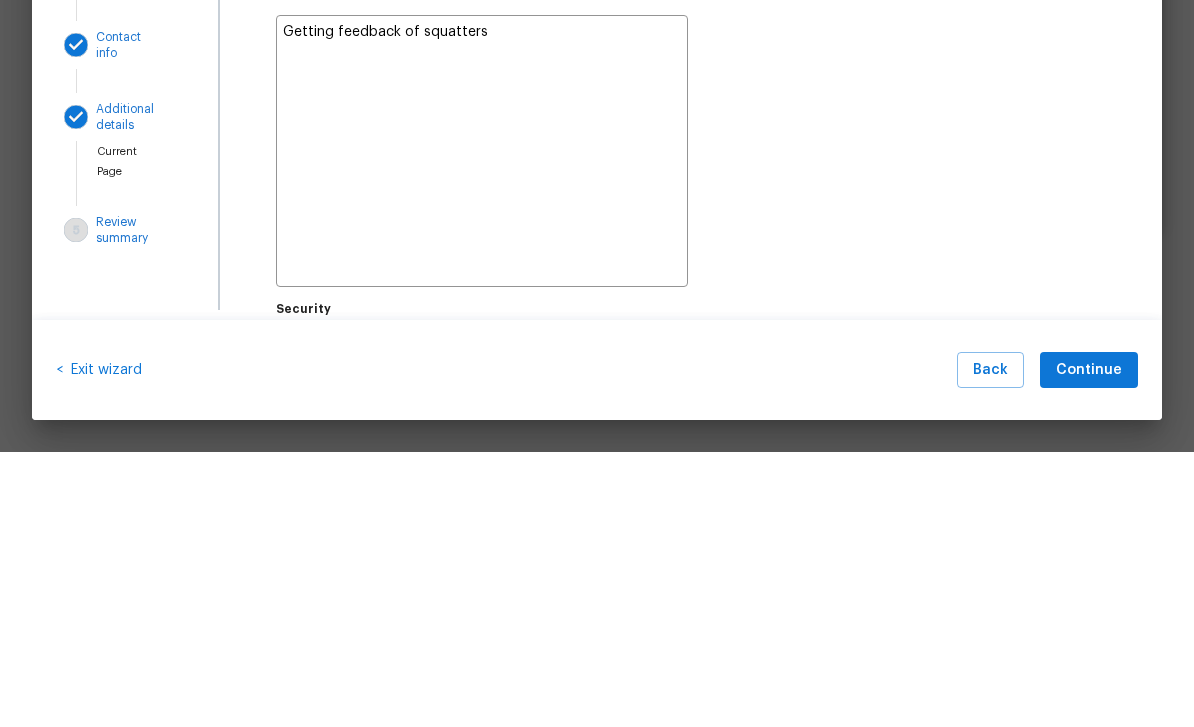 type on "x" 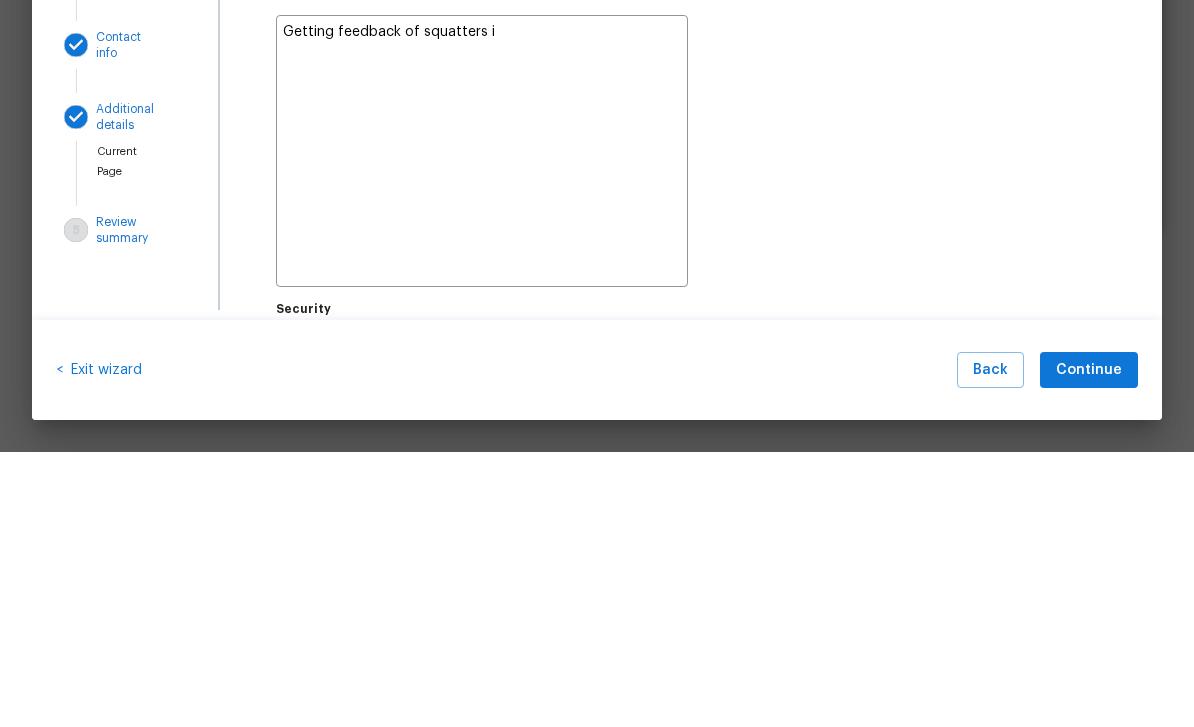 type on "x" 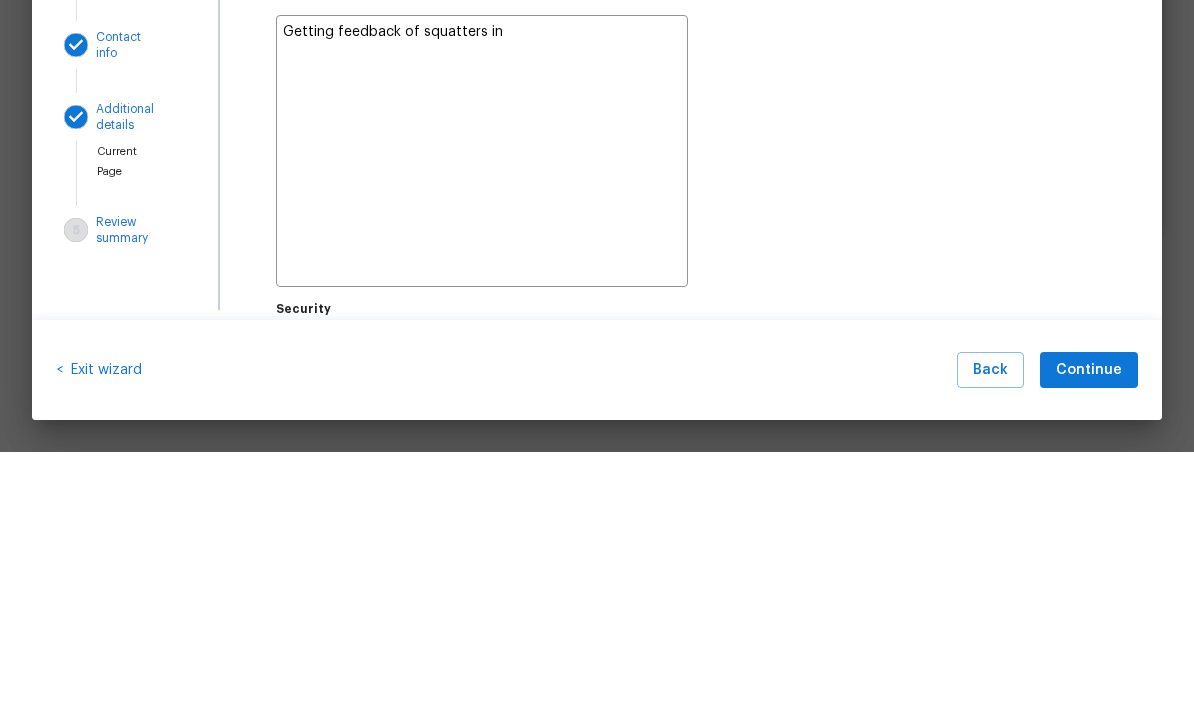 type on "x" 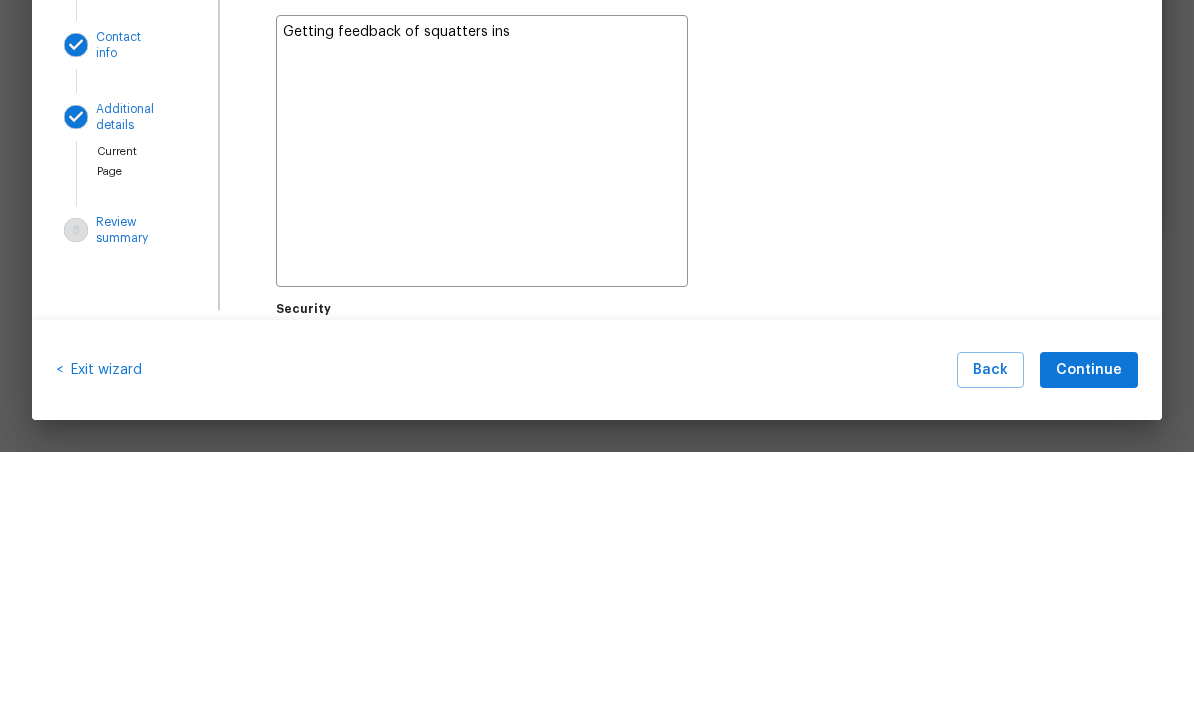 type on "x" 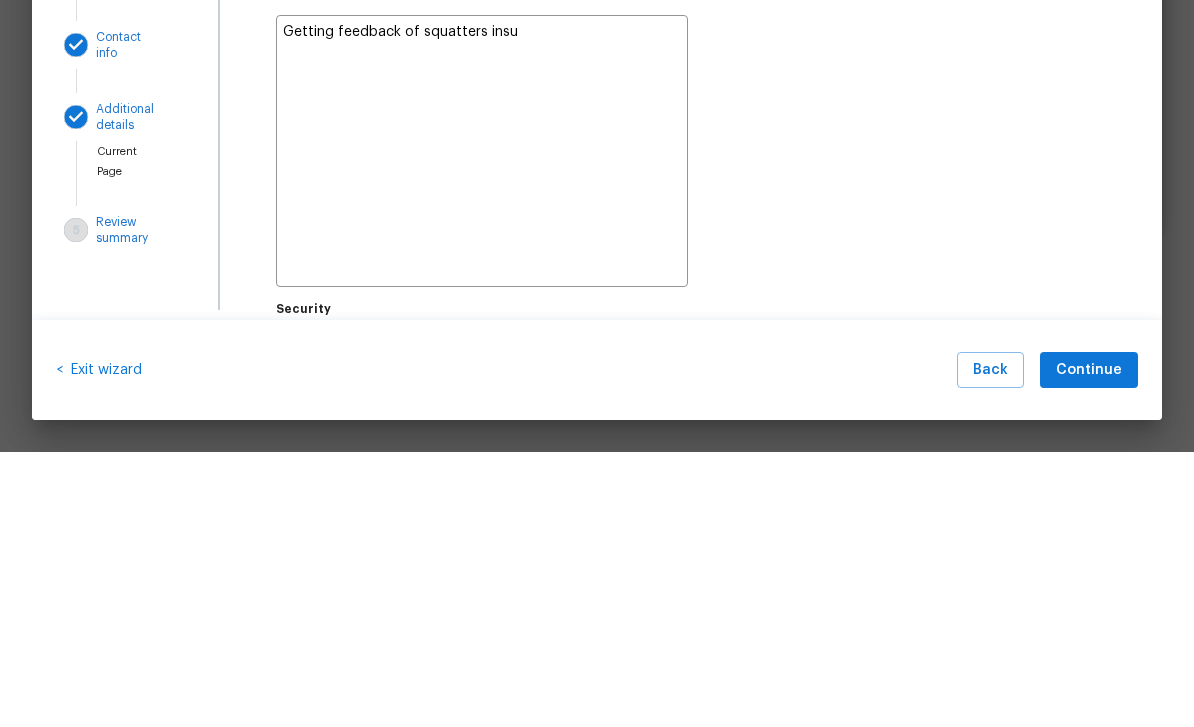 type on "x" 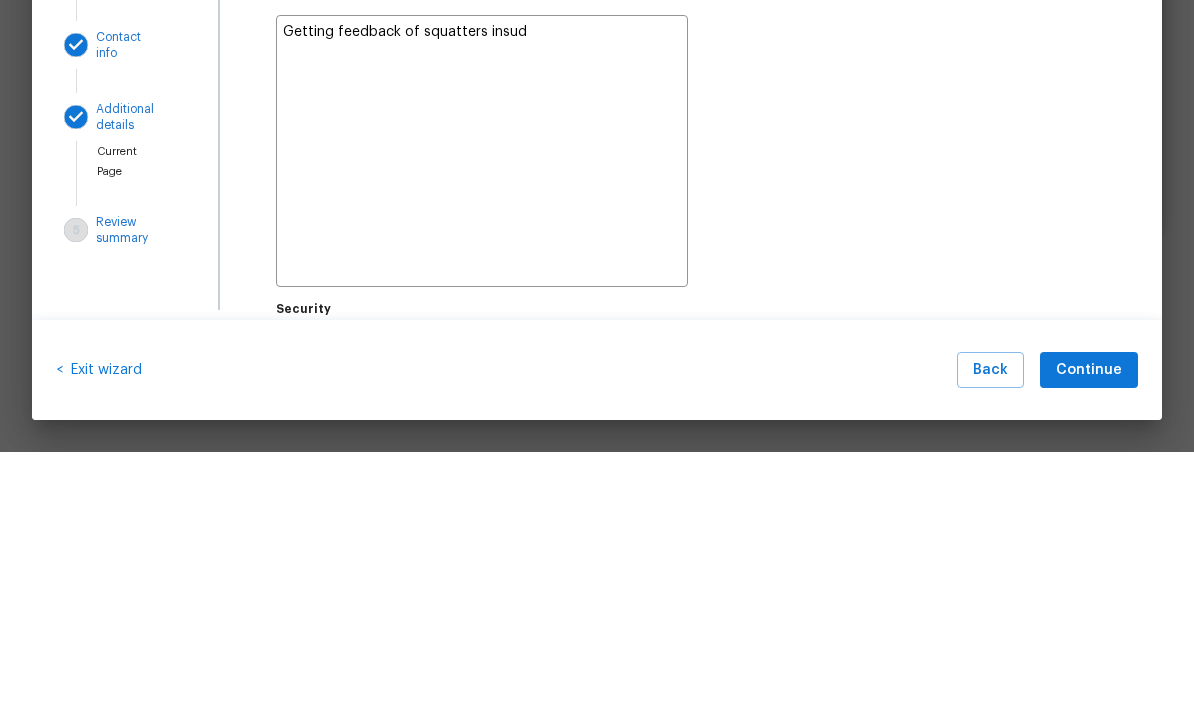 type on "x" 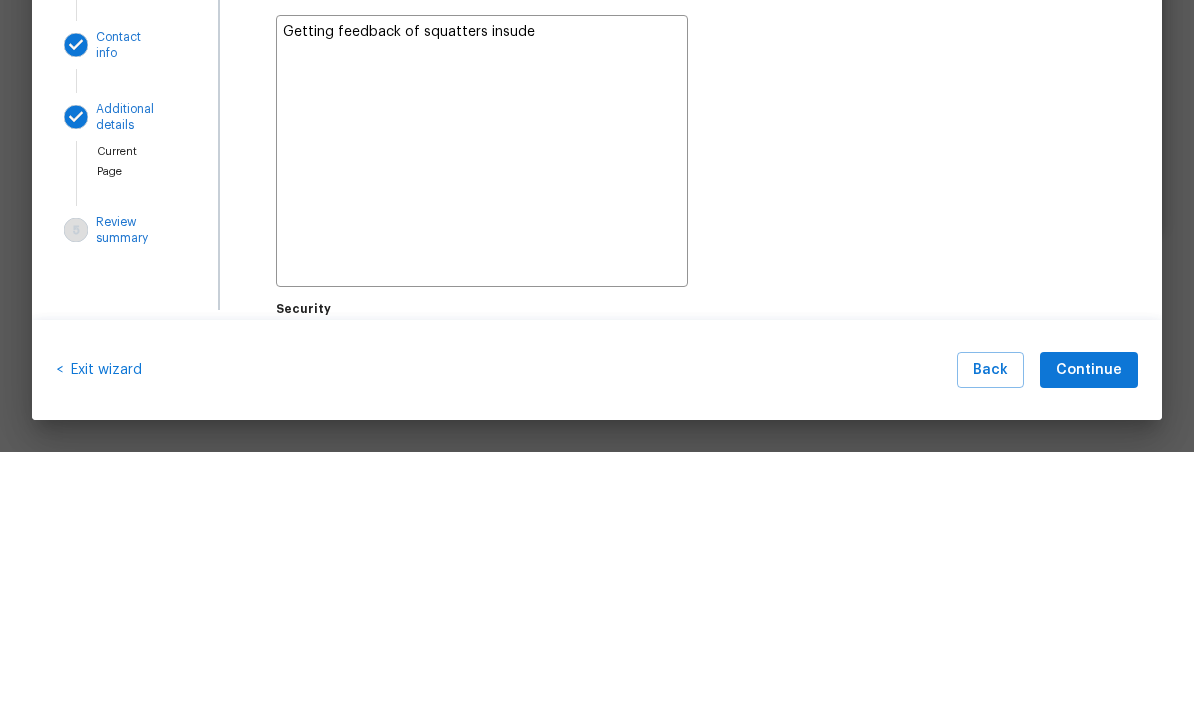 type on "x" 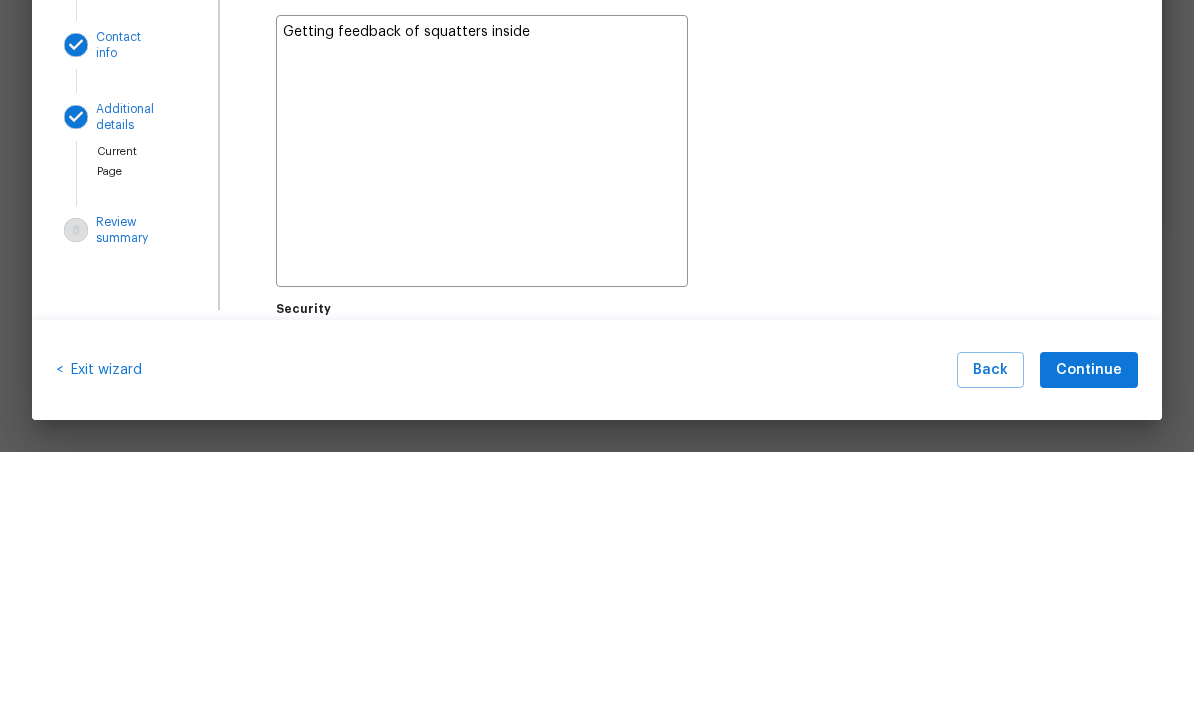 type on "Getting feedback of squatters inside" 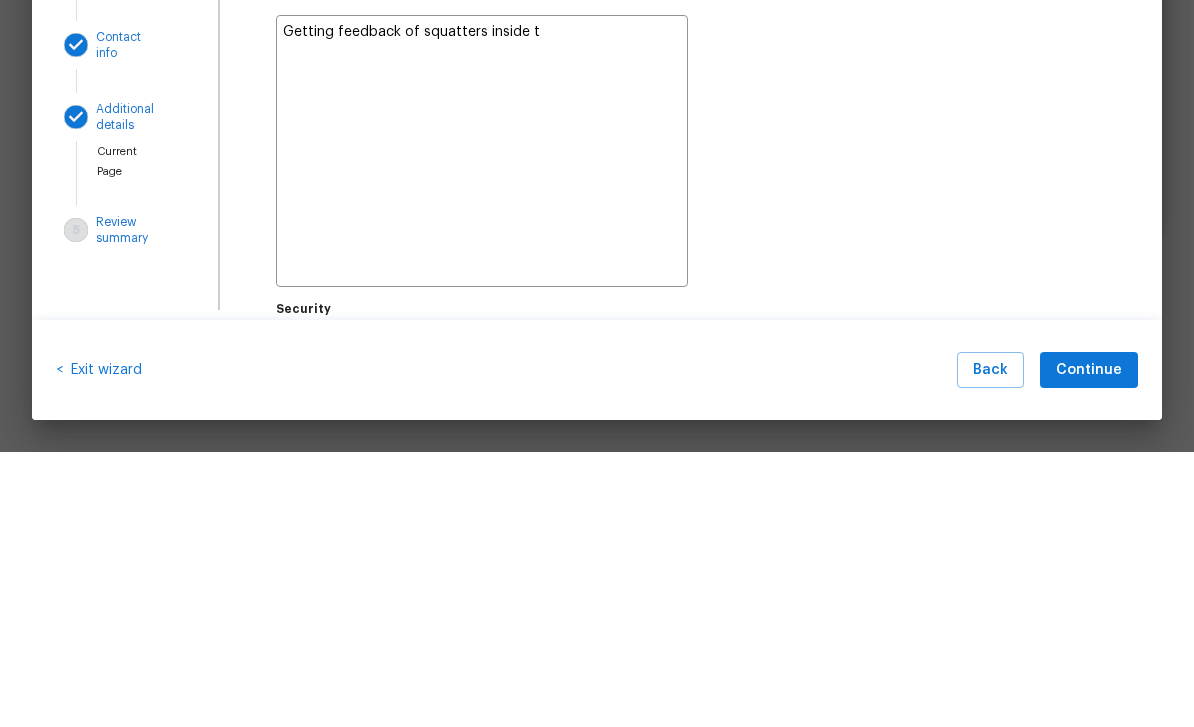 type on "x" 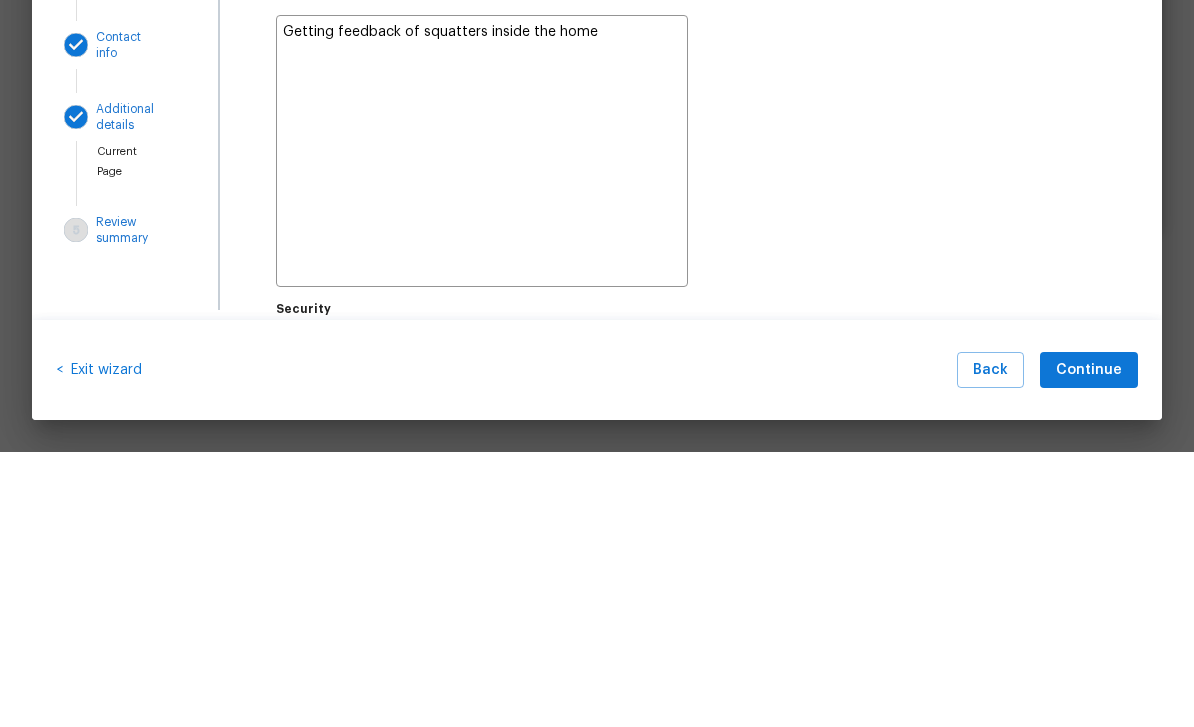 type on "x" 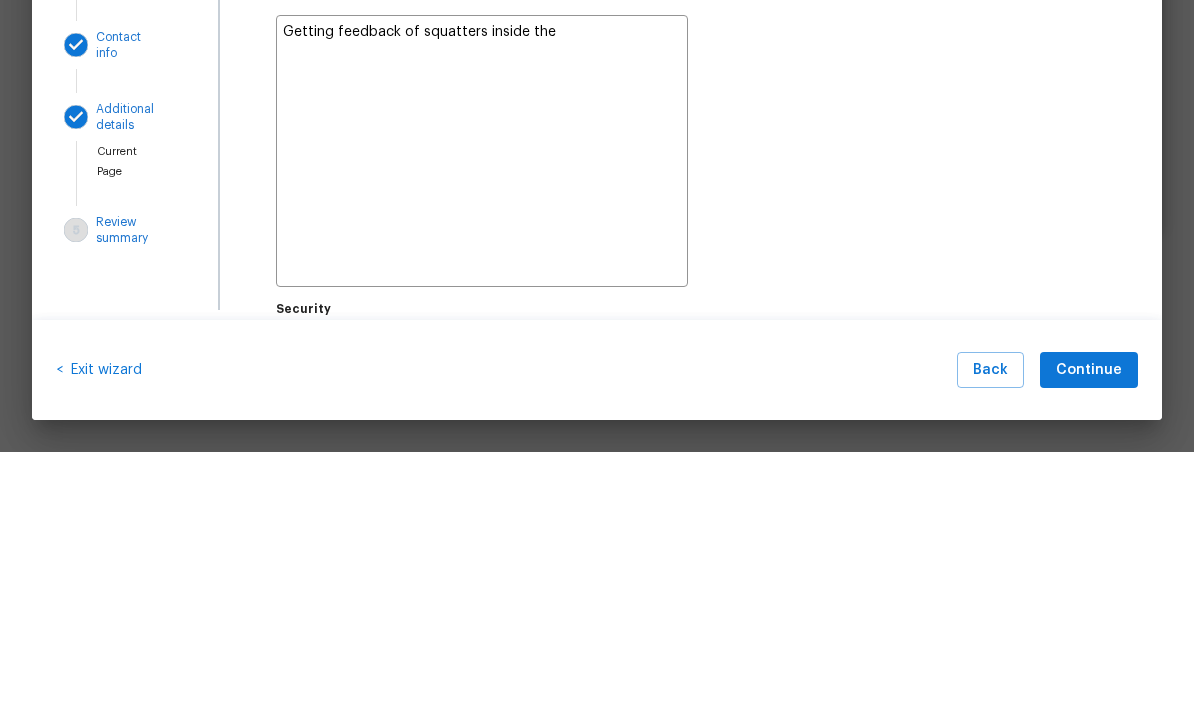 type on "x" 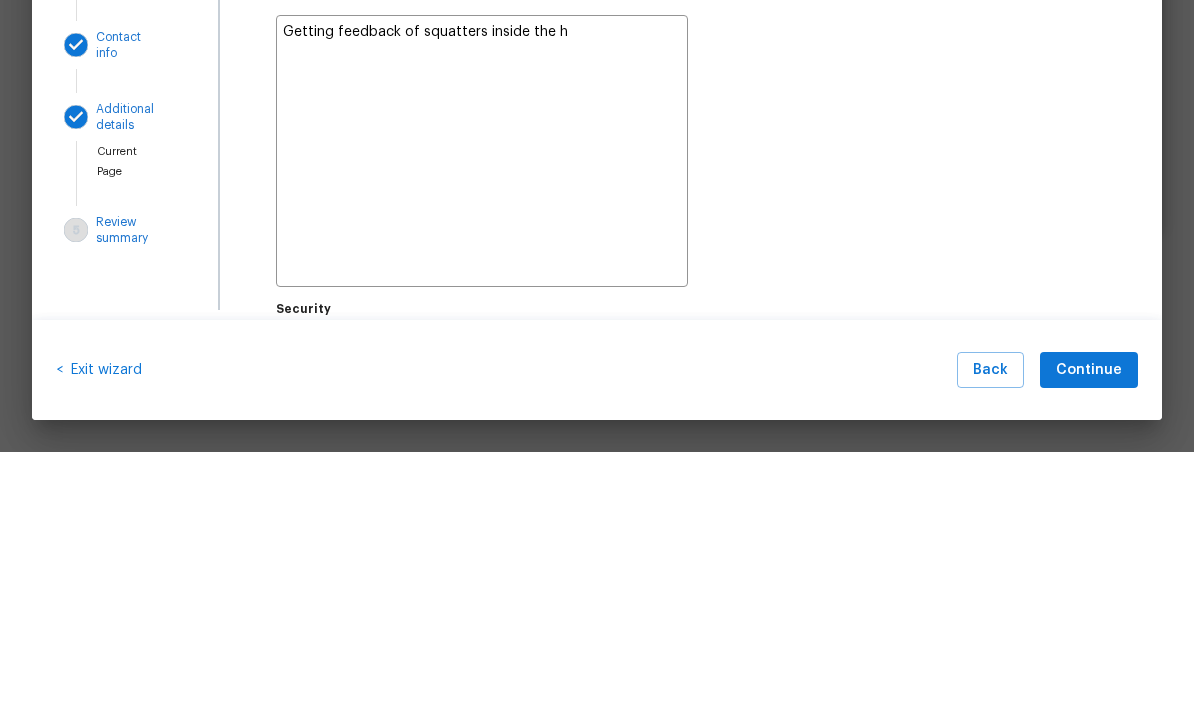 type on "x" 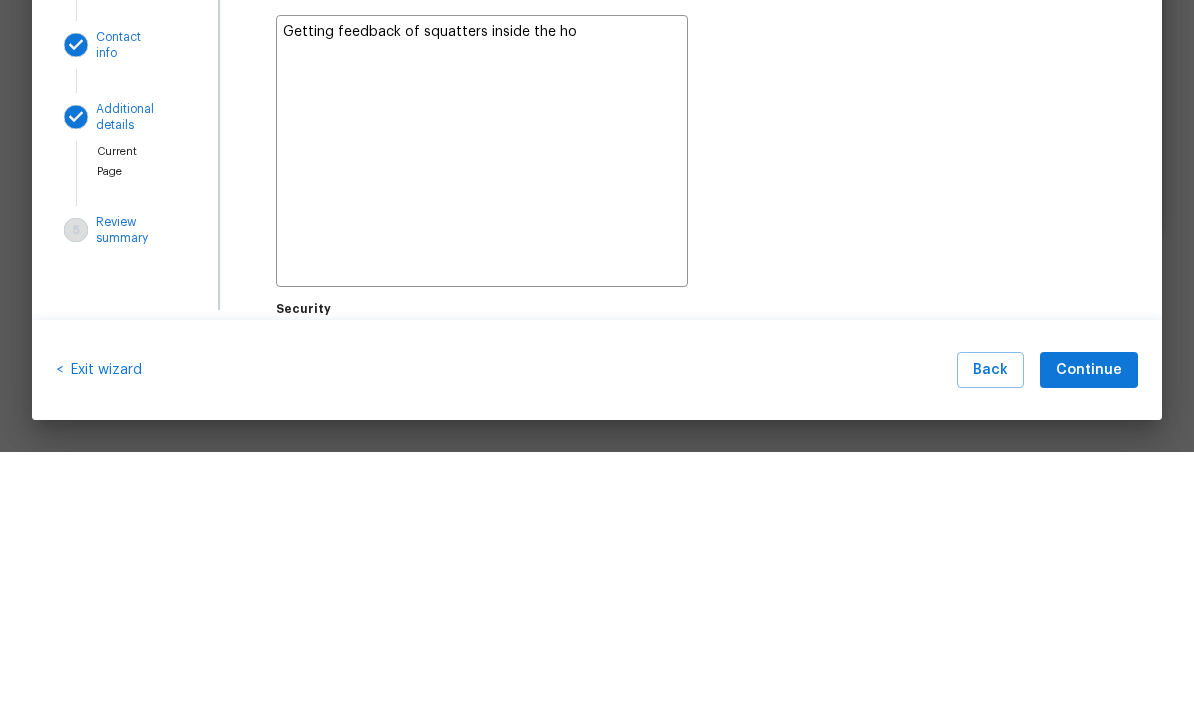 type on "x" 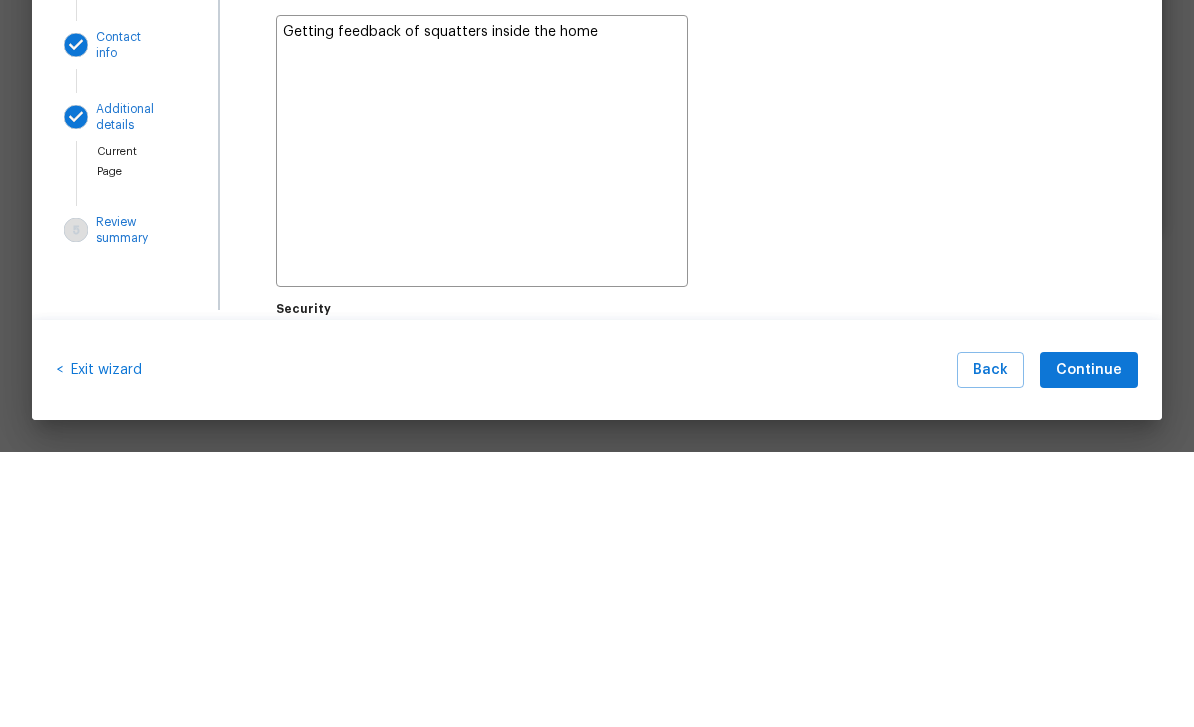 type on "x" 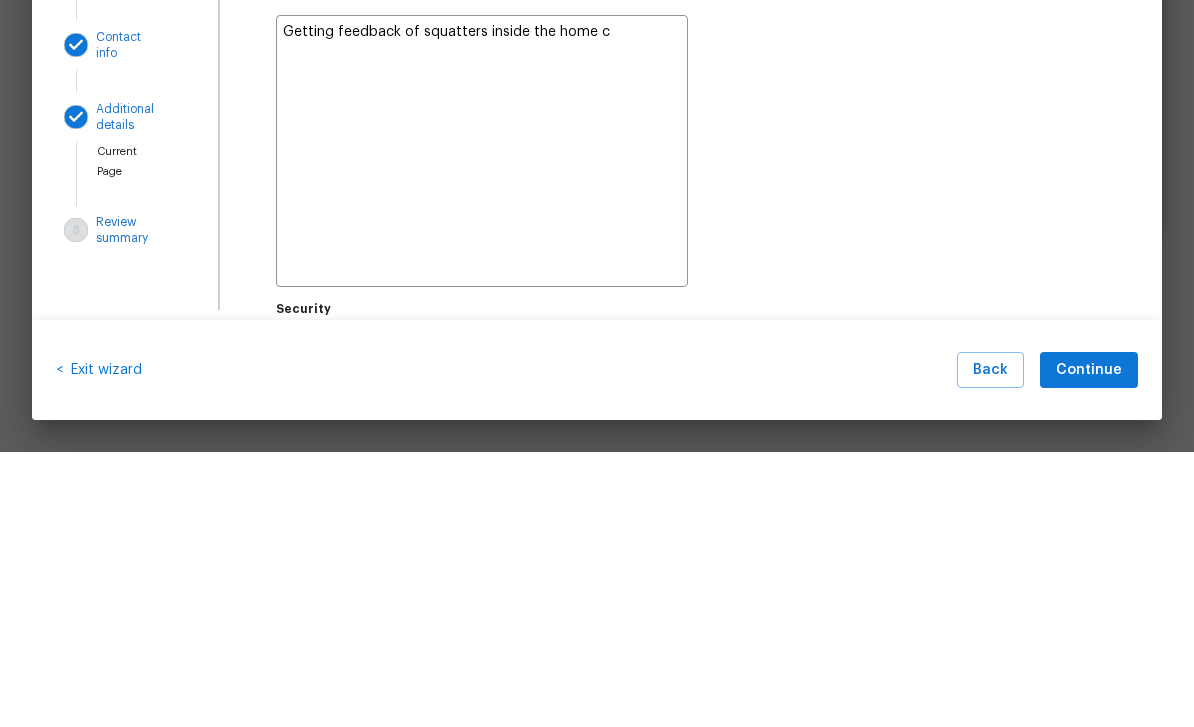 type on "x" 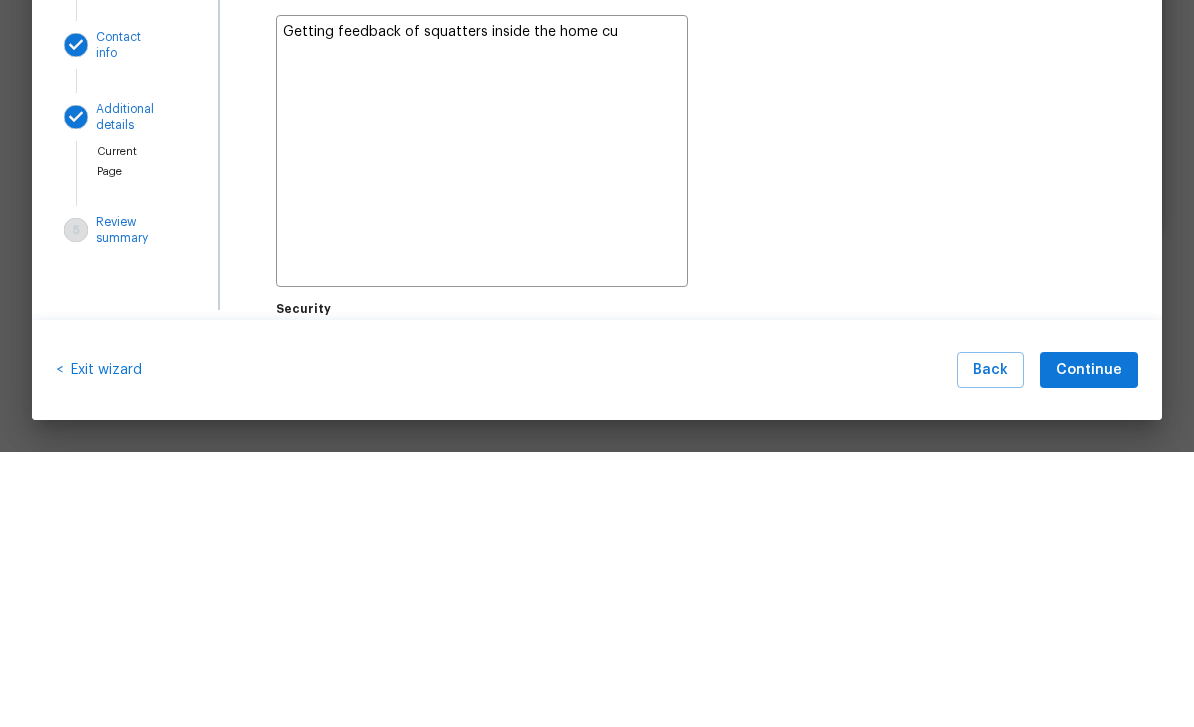 type on "x" 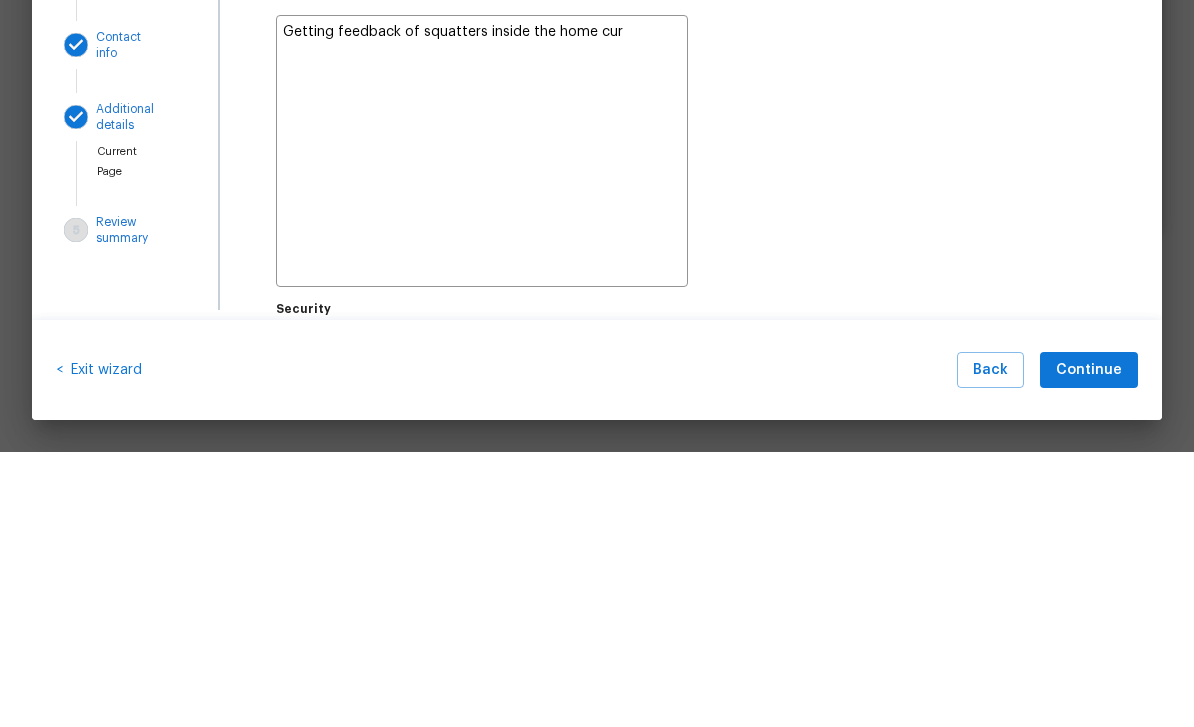 type on "x" 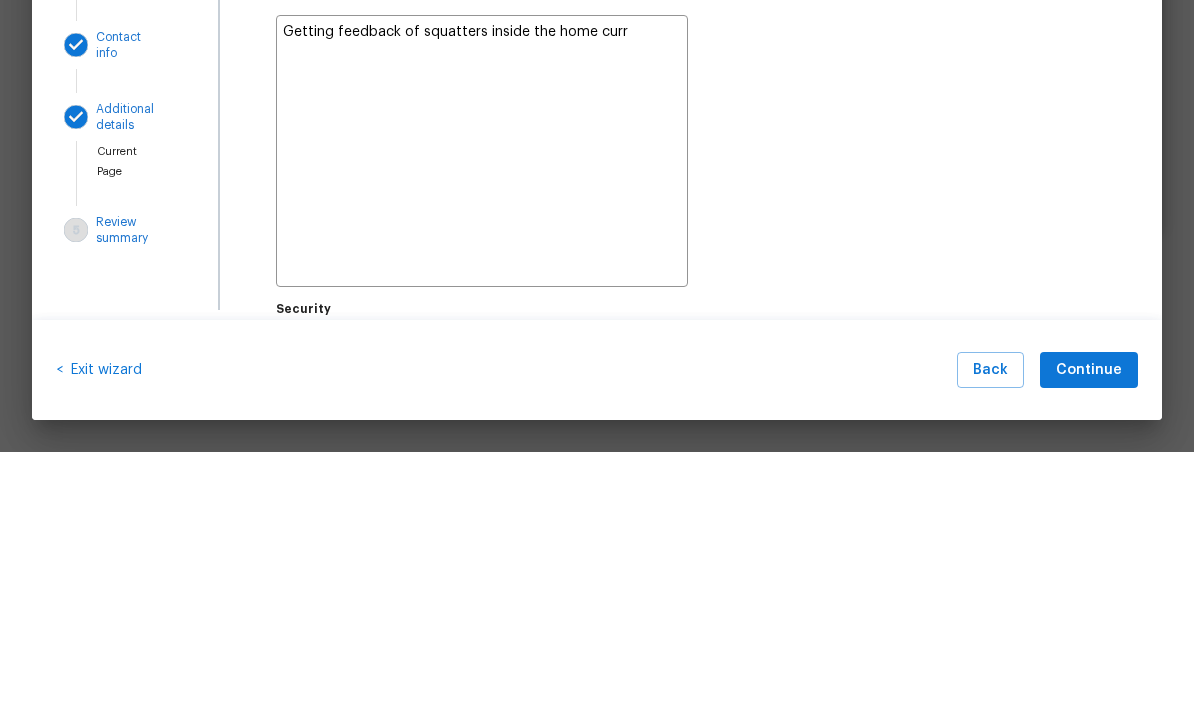 type on "x" 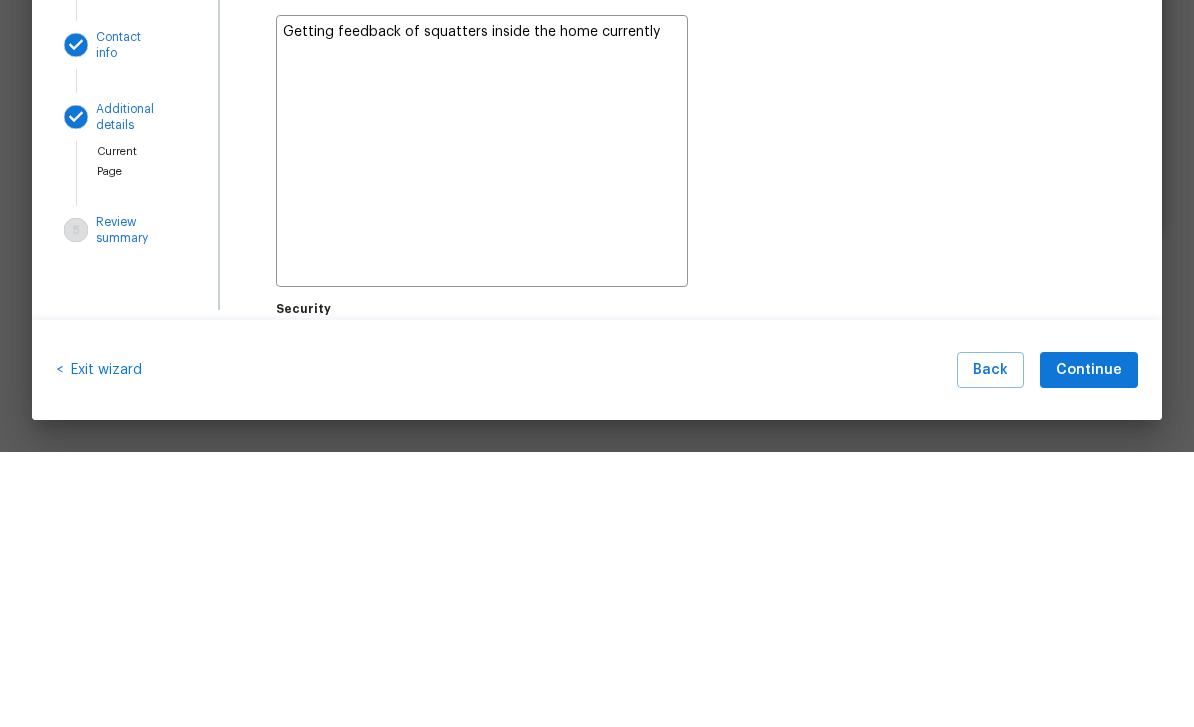 type on "Getting feedback of squatters inside the home currently" 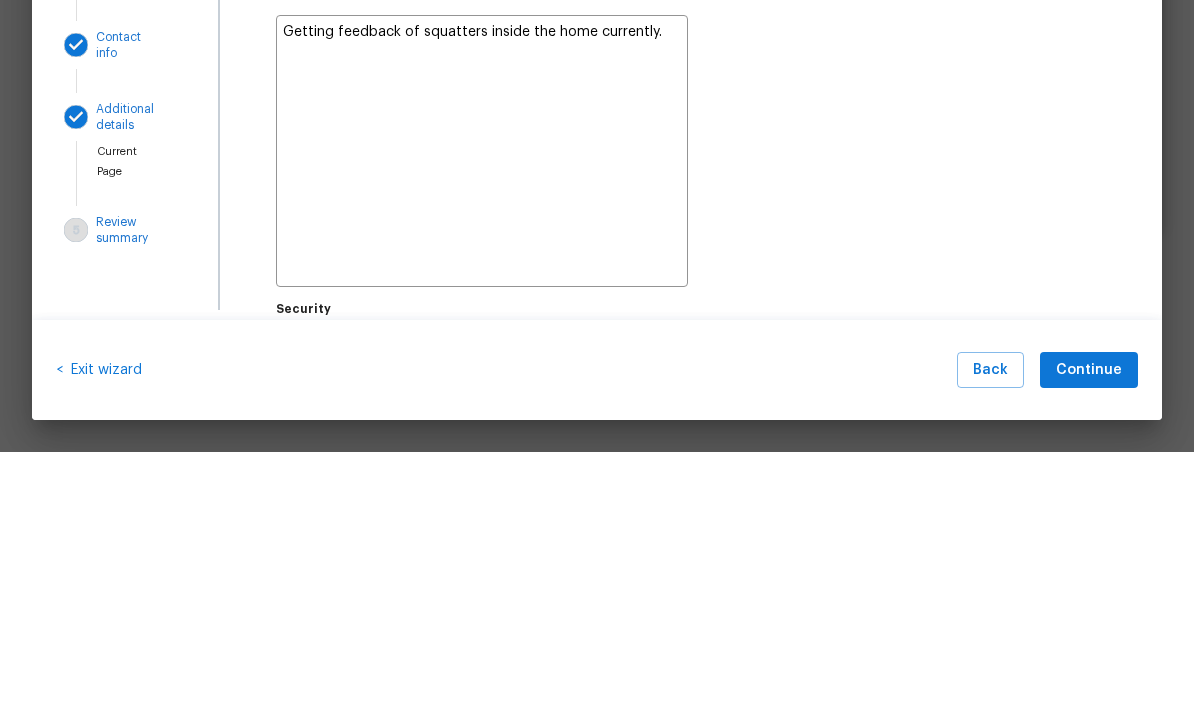type on "x" 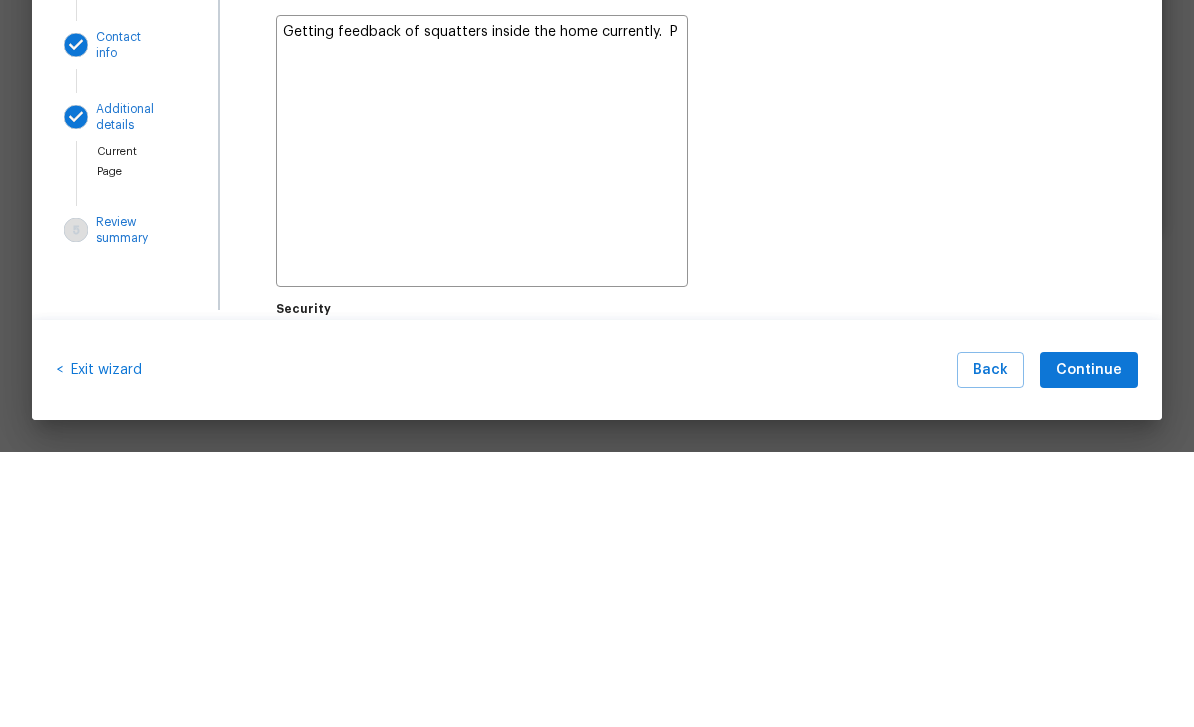 type on "x" 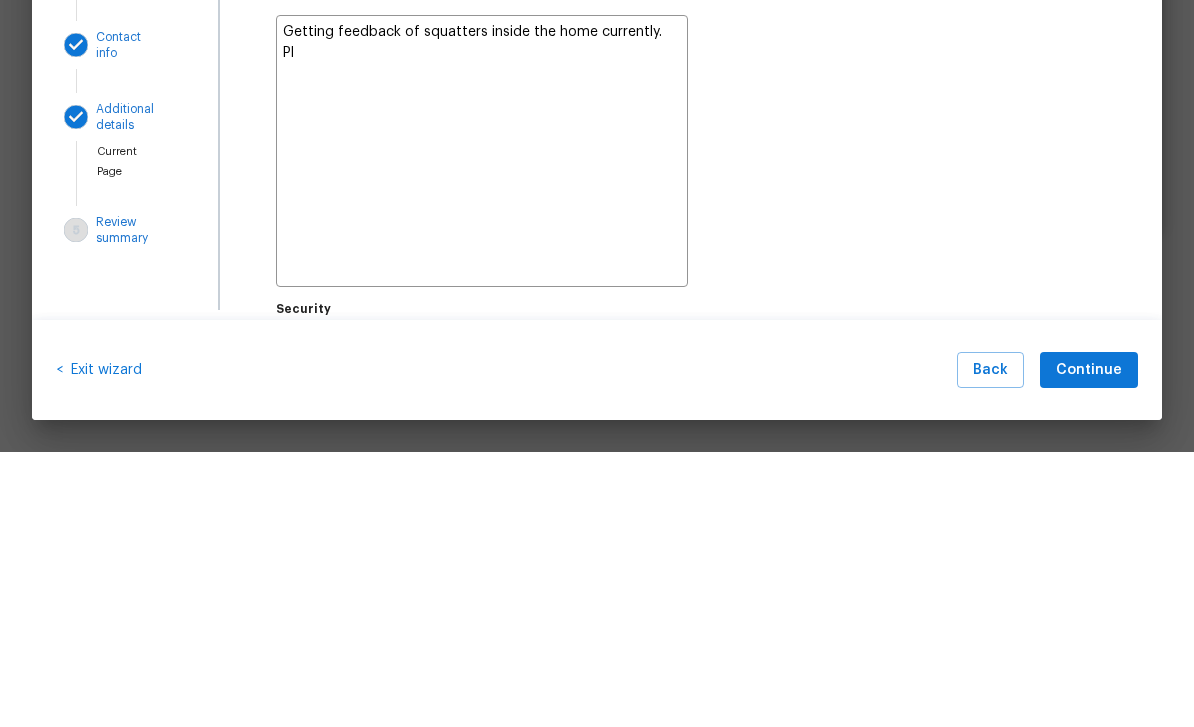 type on "x" 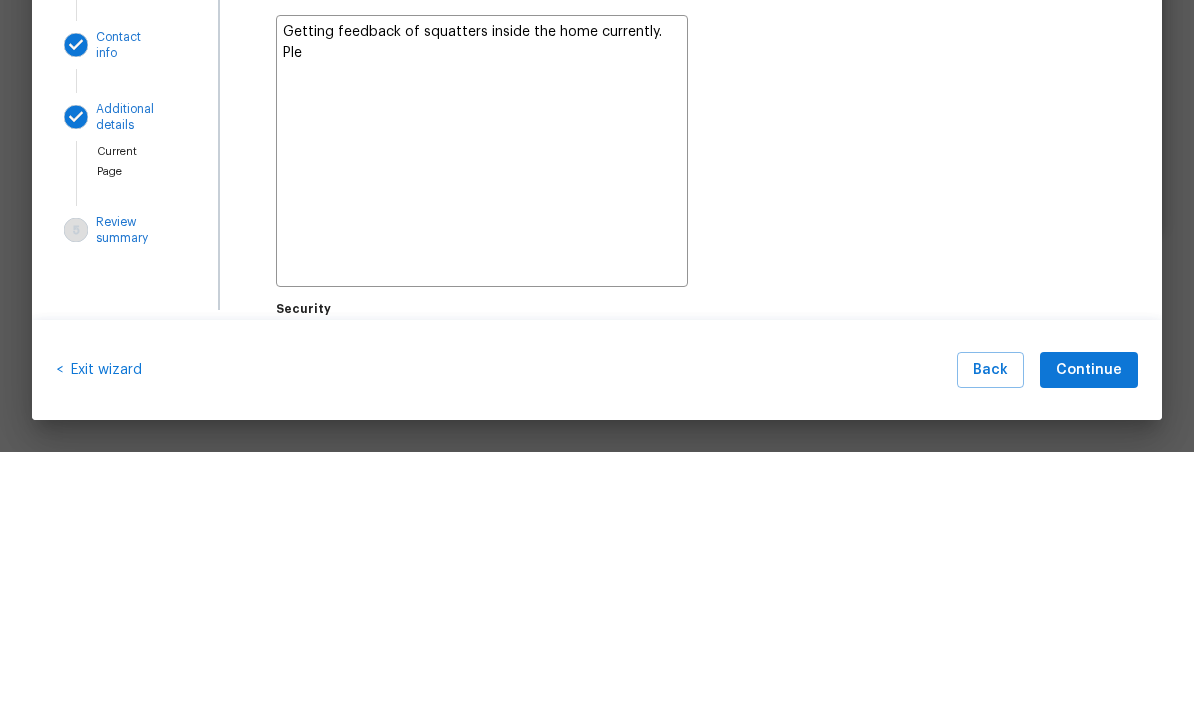 type on "x" 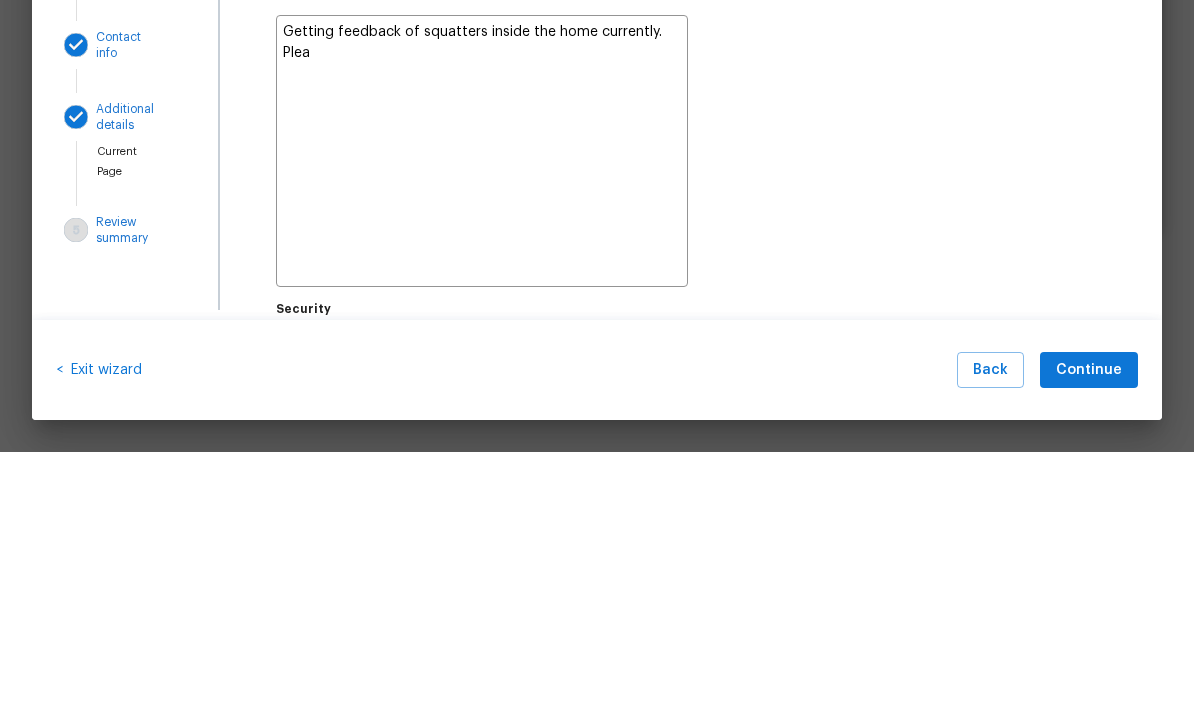 type on "x" 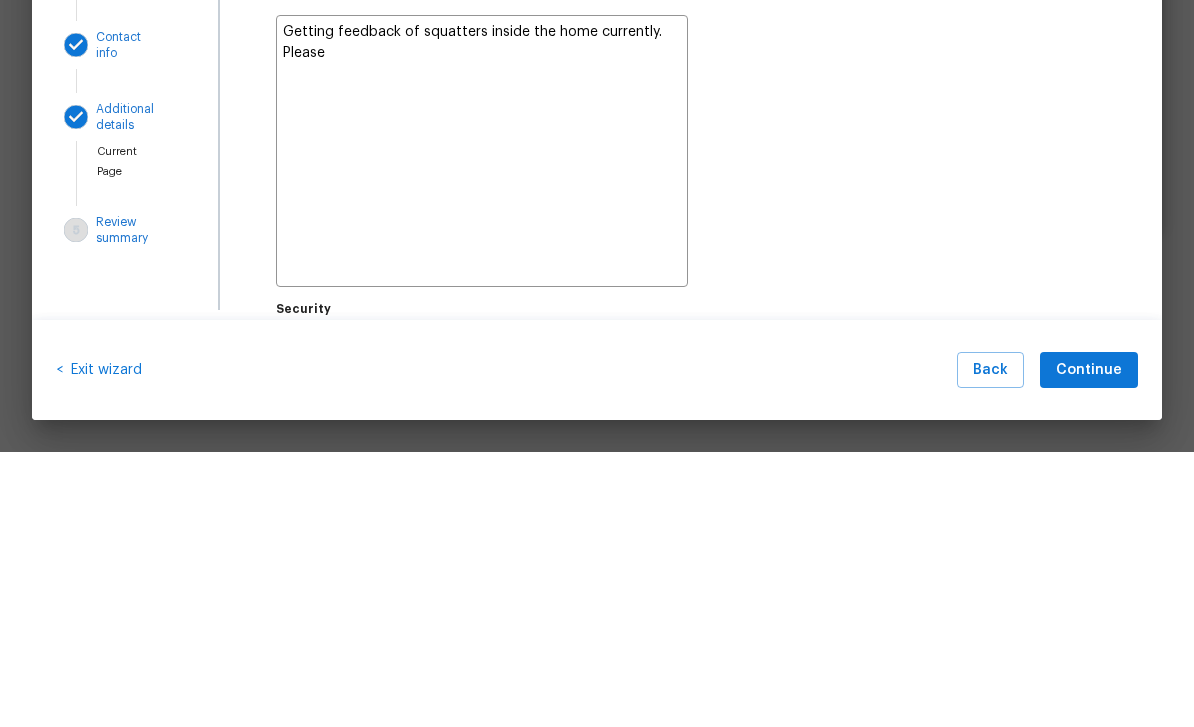 type on "x" 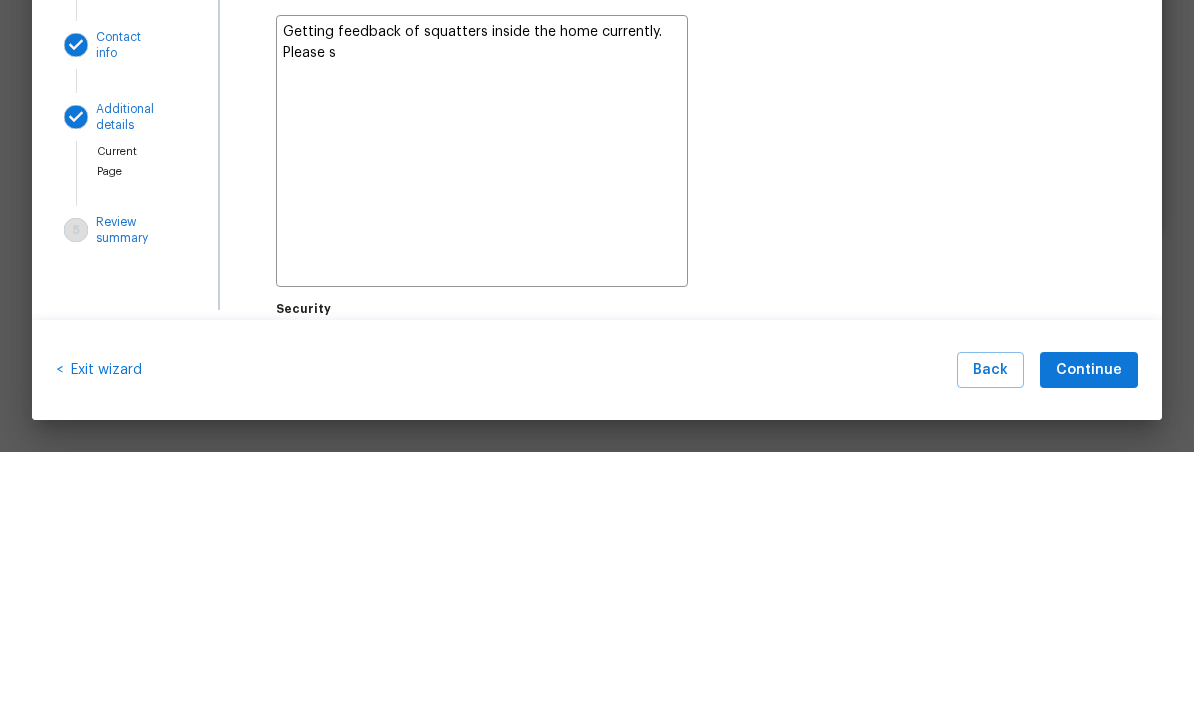 type on "x" 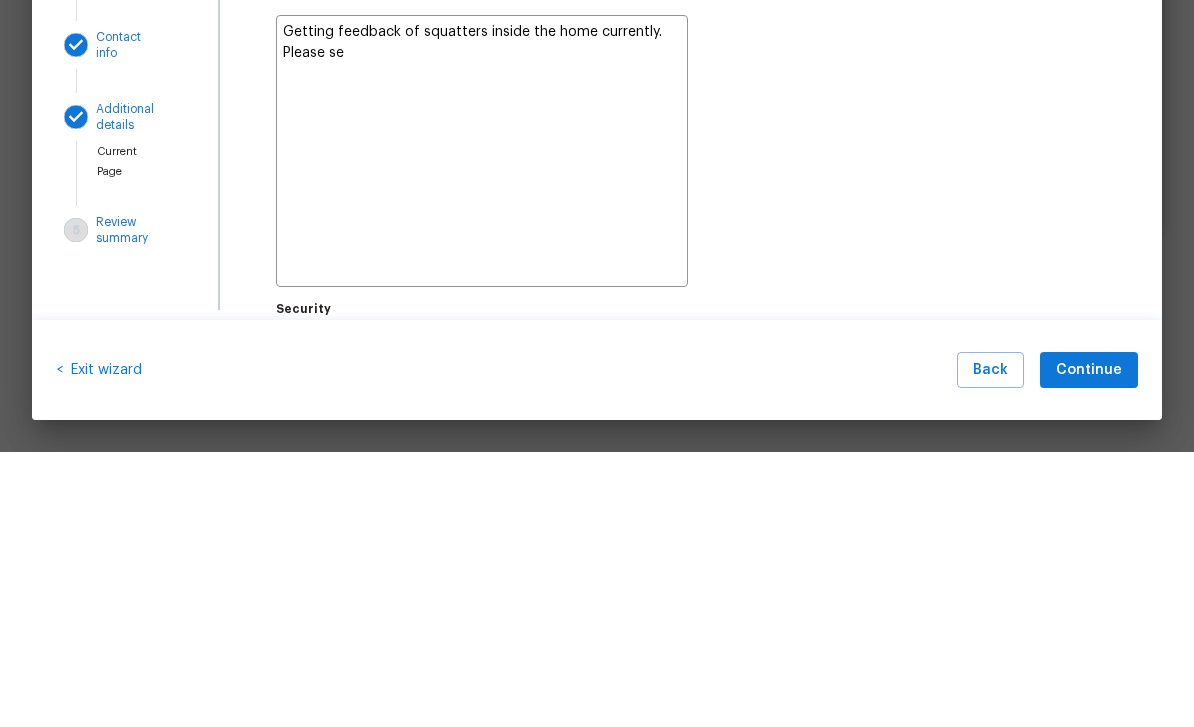 type on "x" 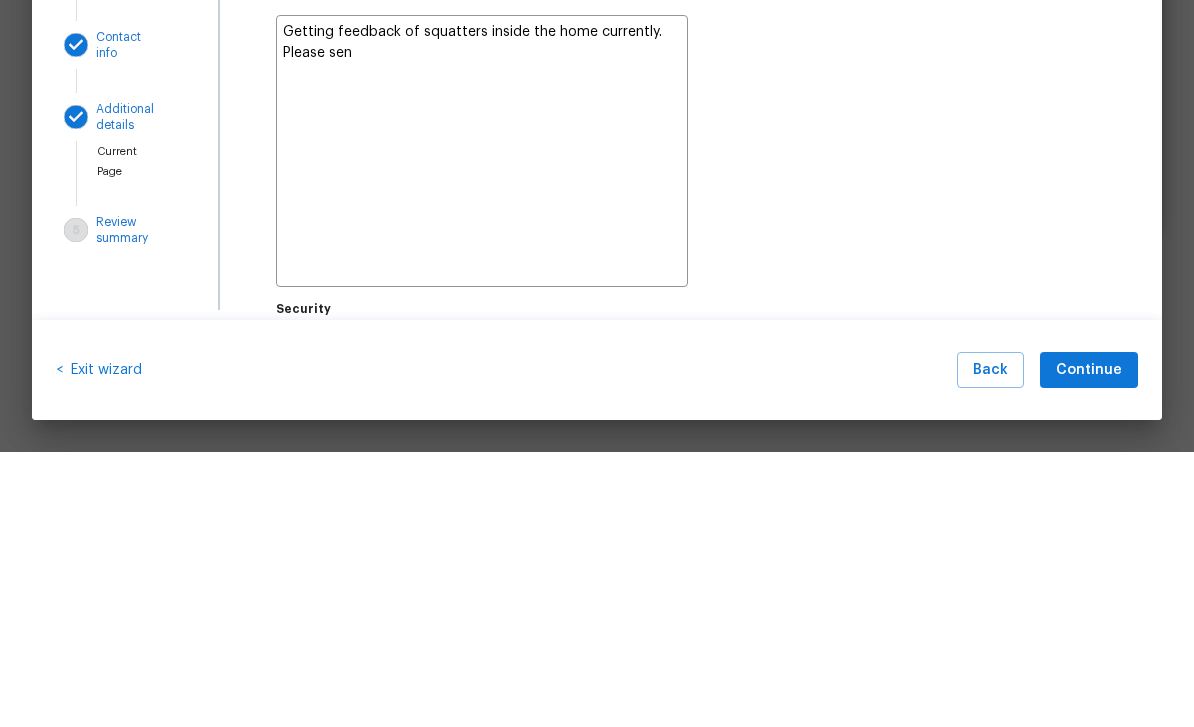 type on "x" 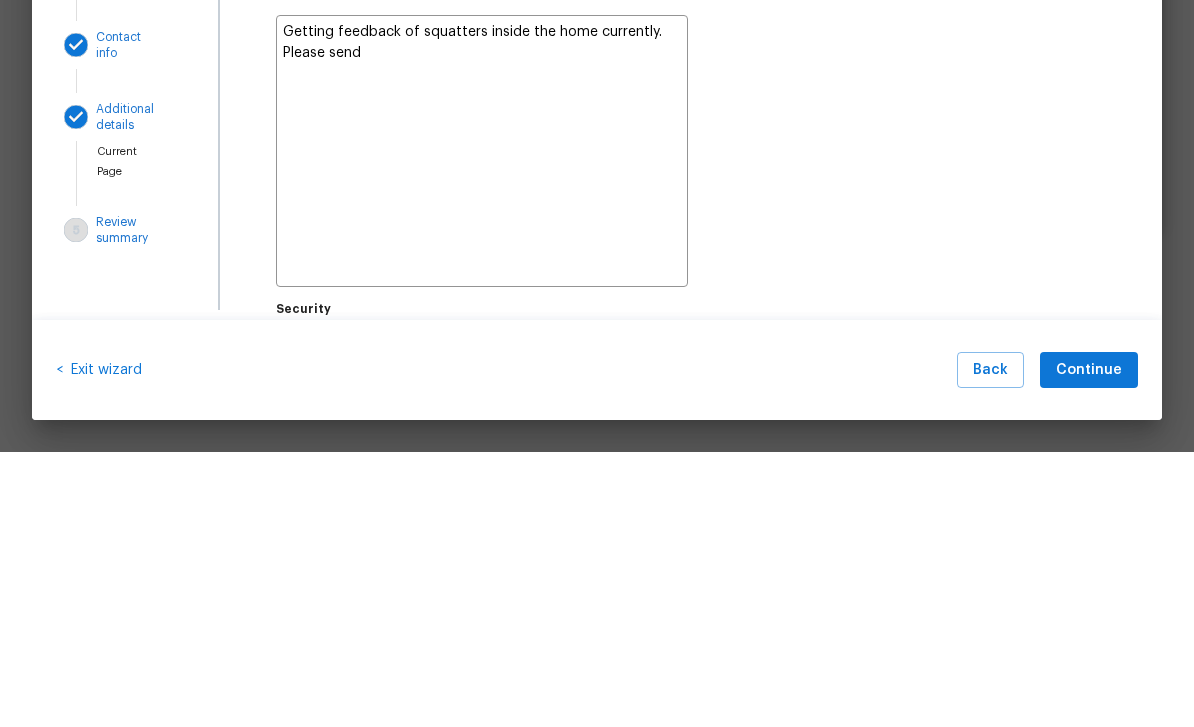 type on "x" 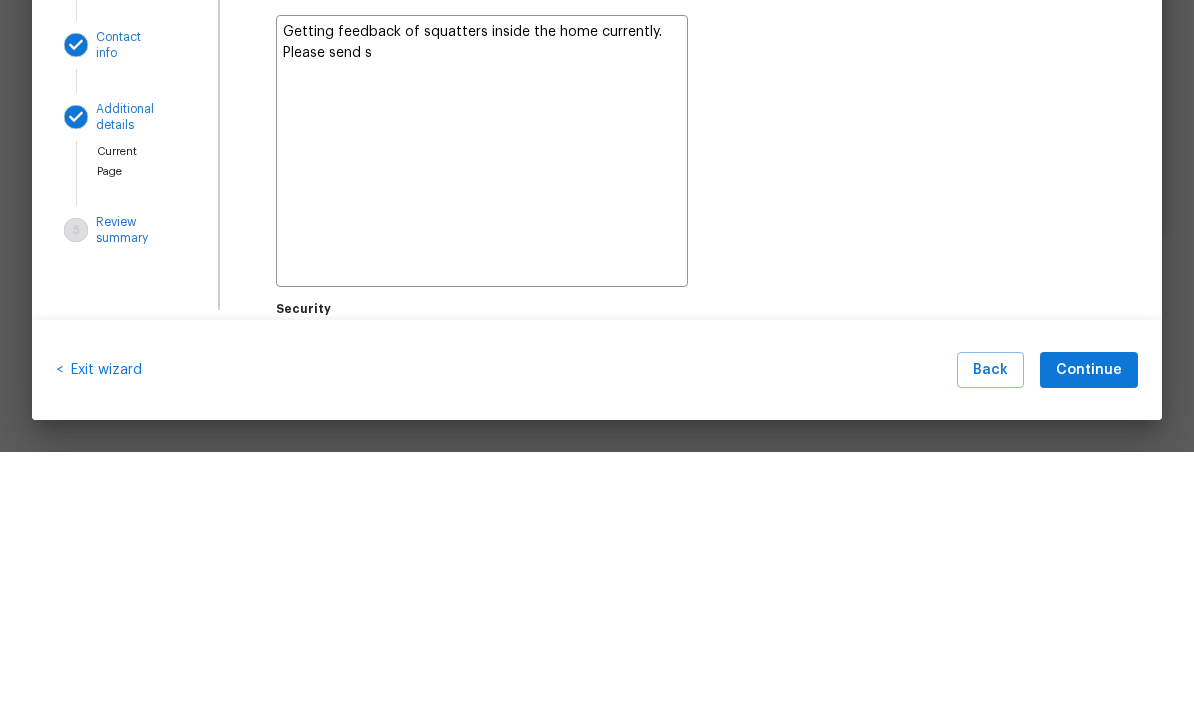 type on "x" 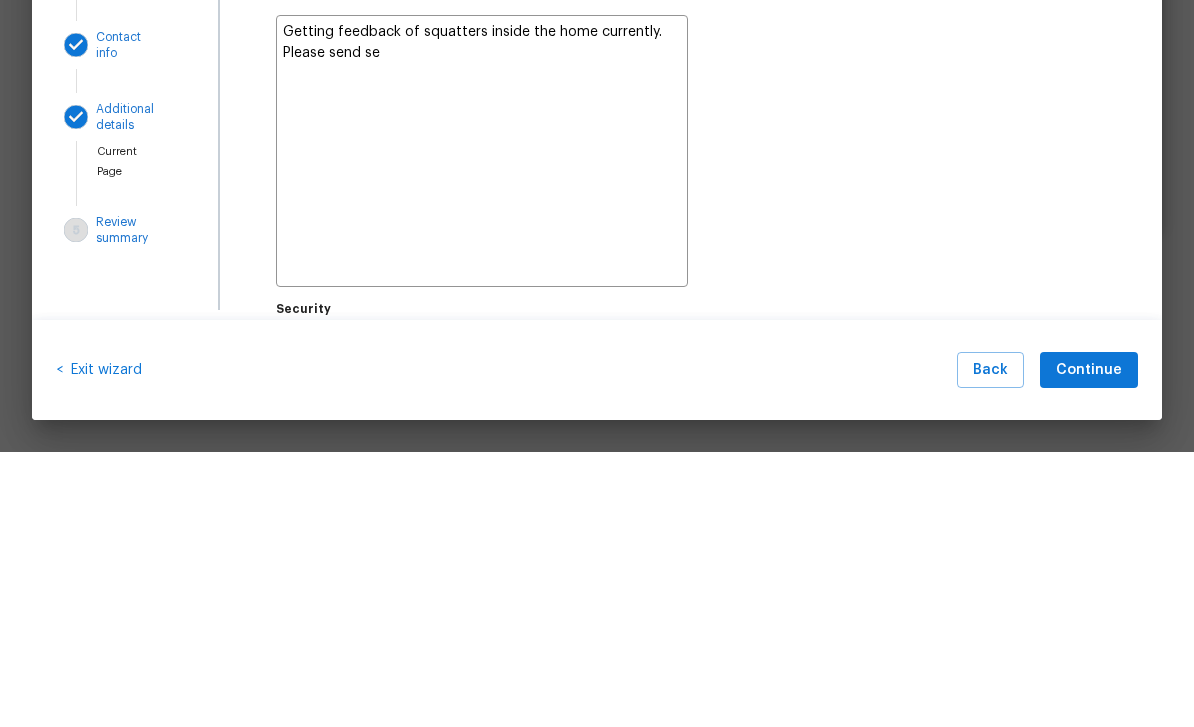 type on "x" 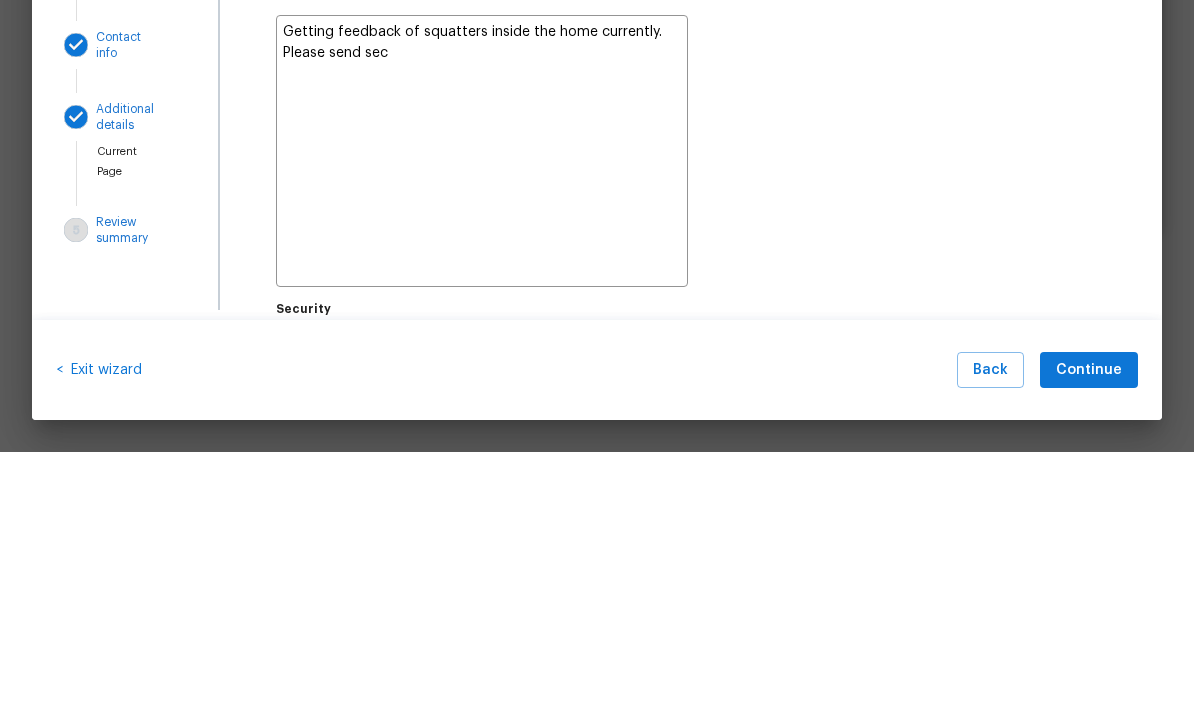 type on "x" 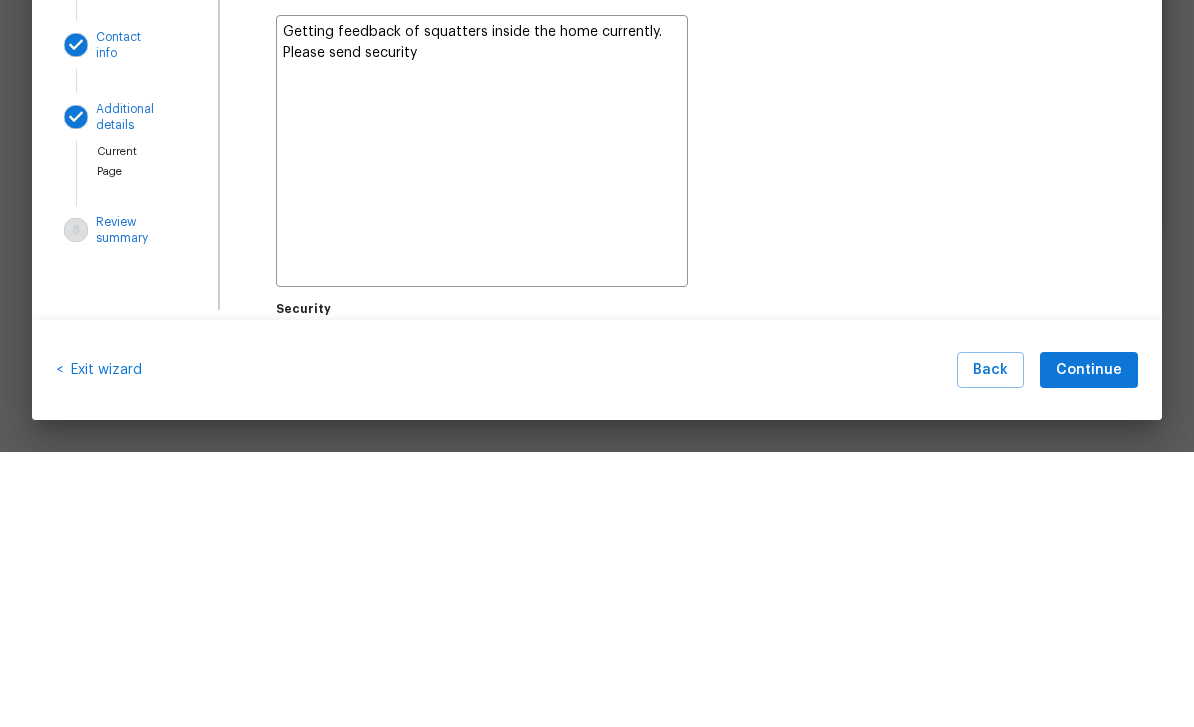 type on "x" 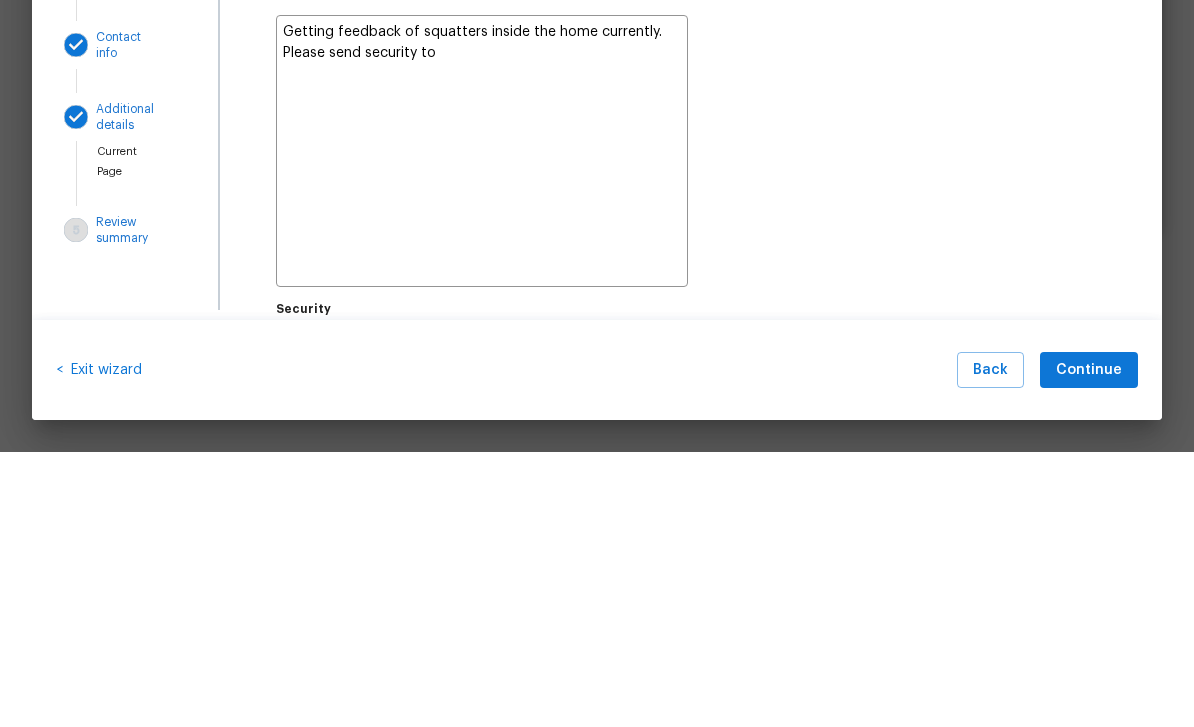 type on "x" 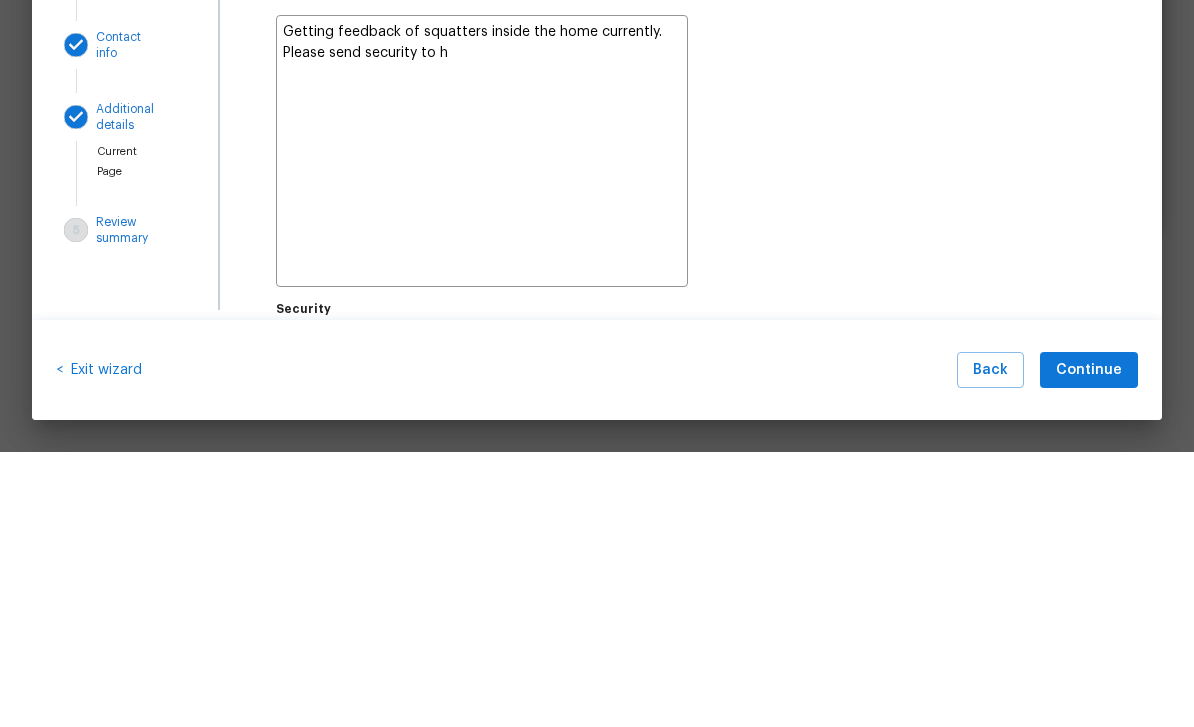 type on "x" 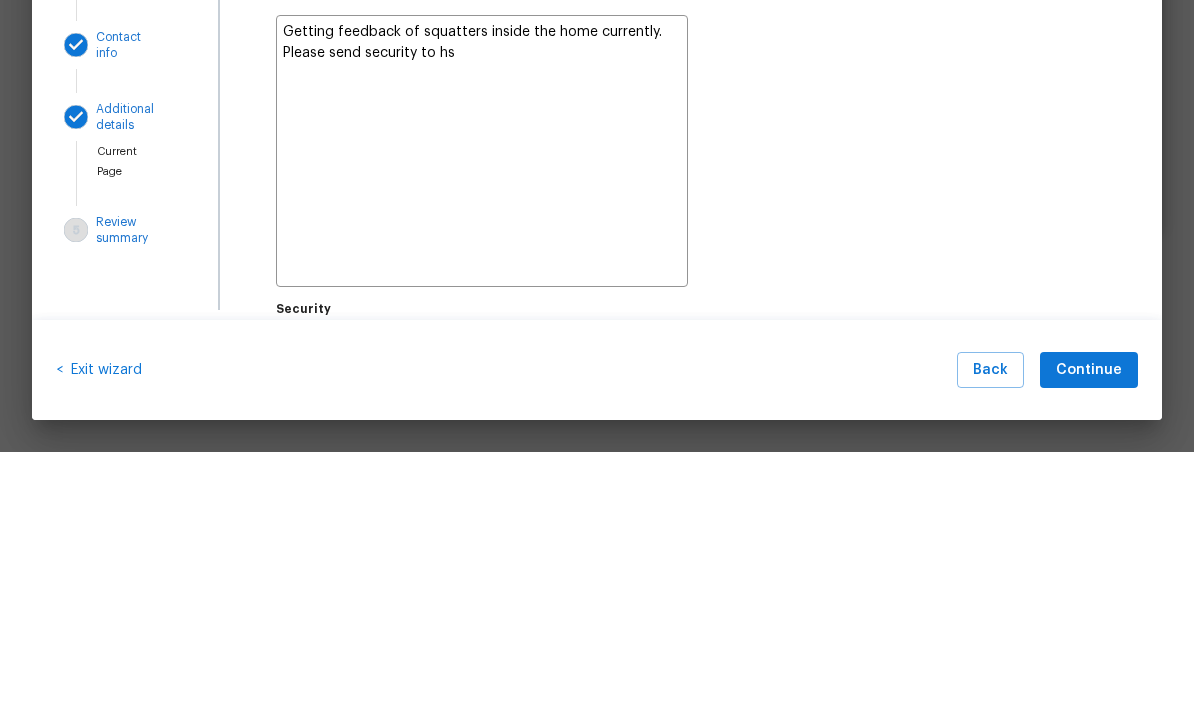type on "x" 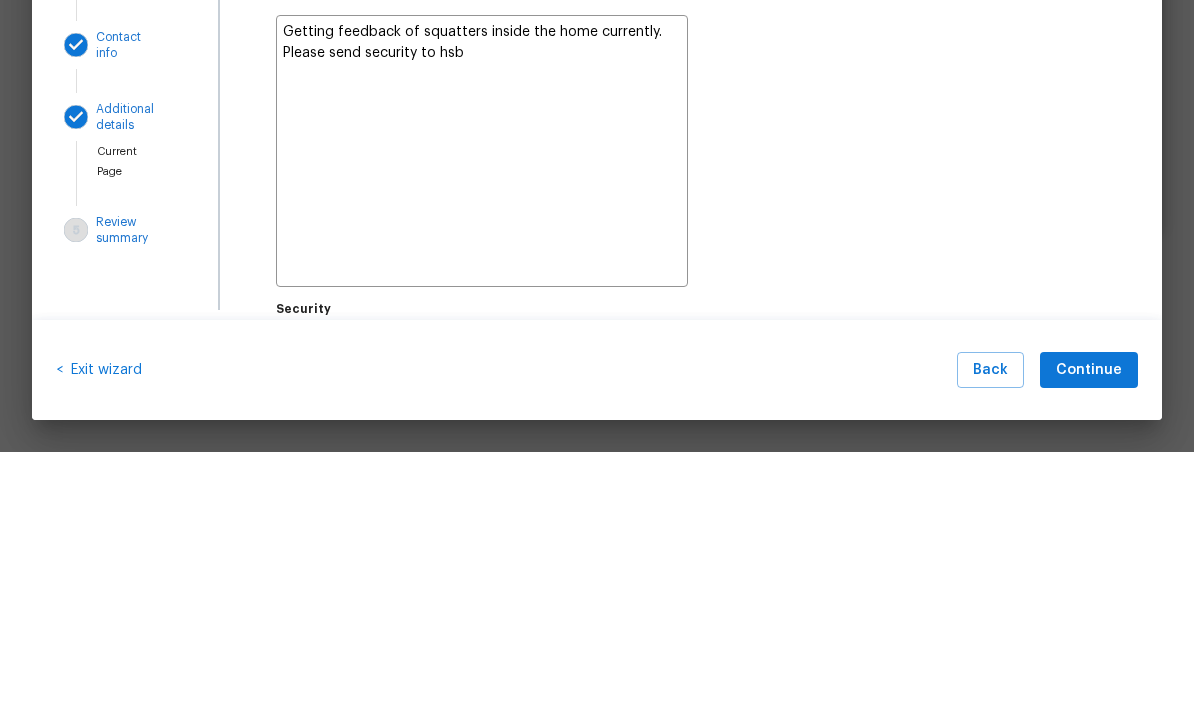 type on "x" 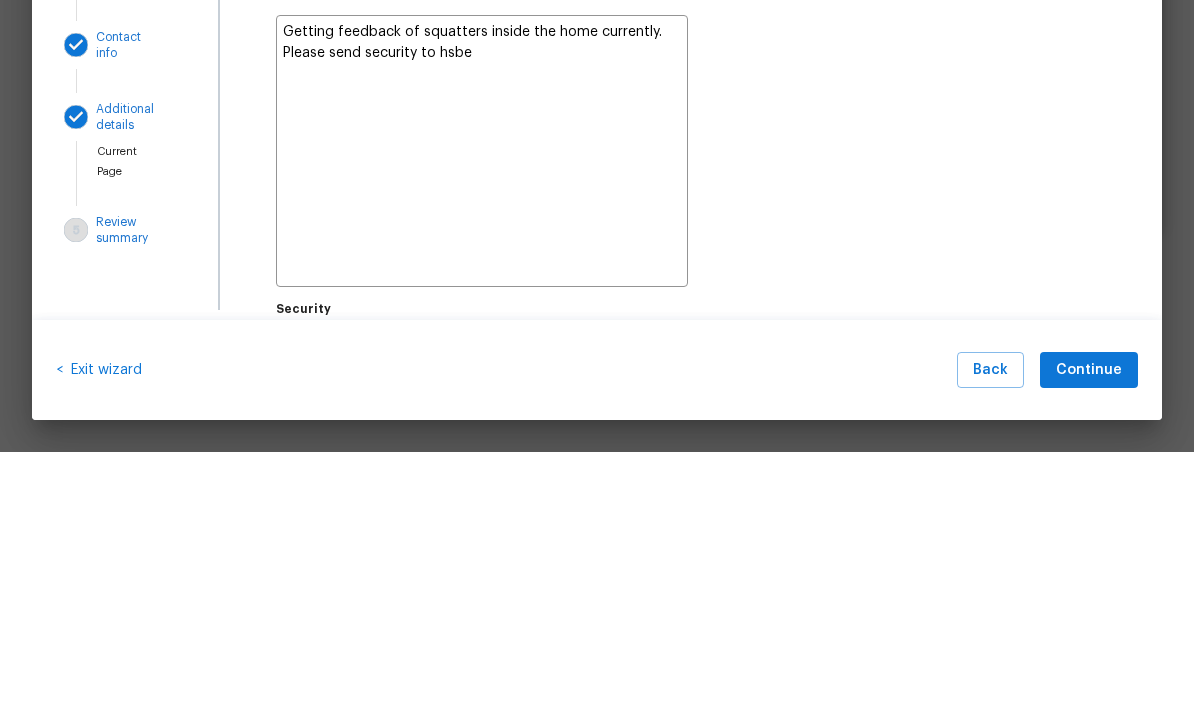 type on "x" 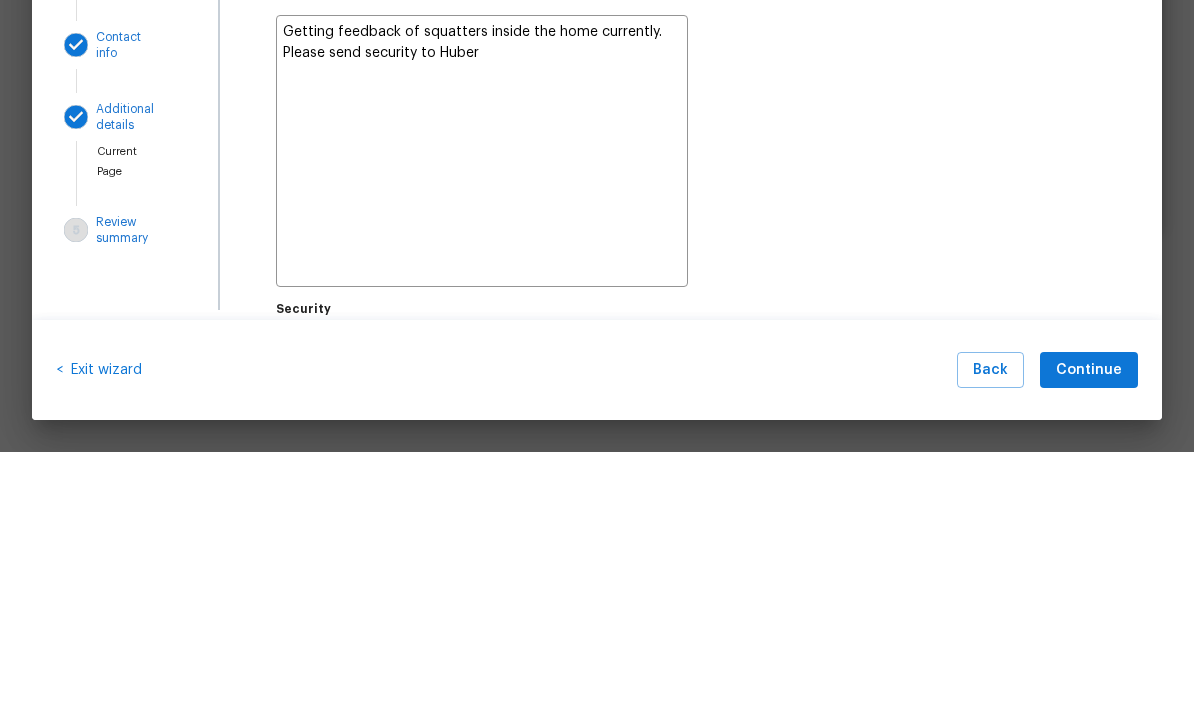 type on "x" 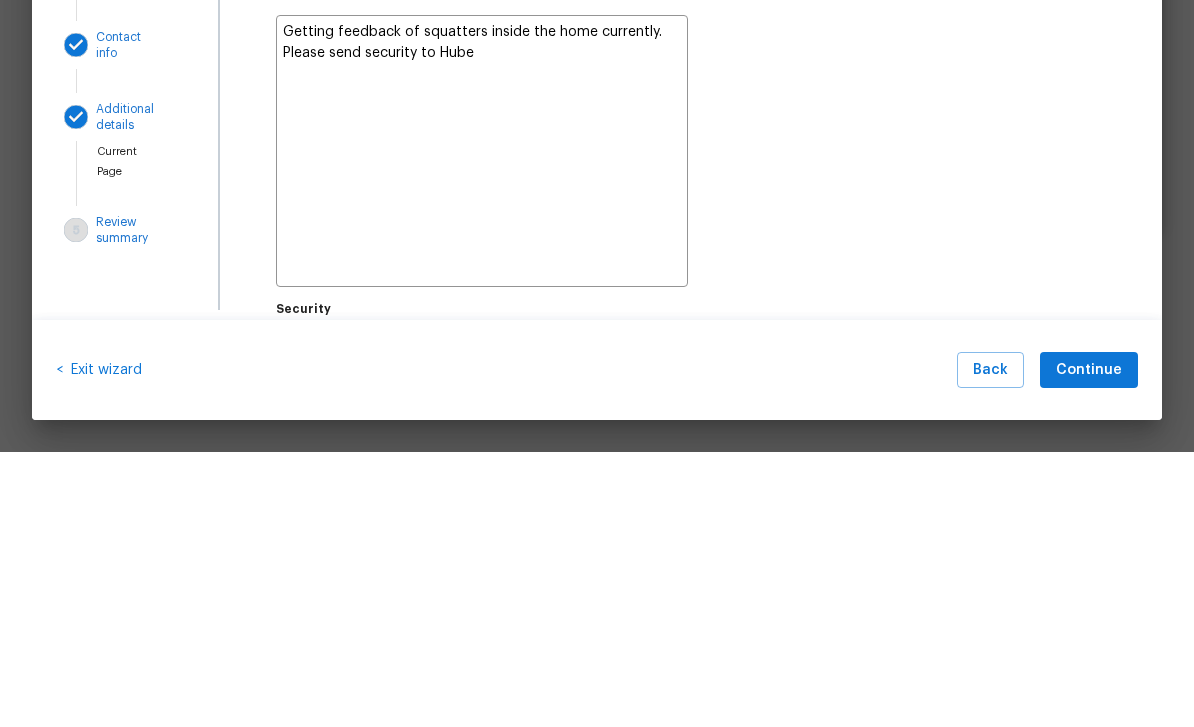type on "x" 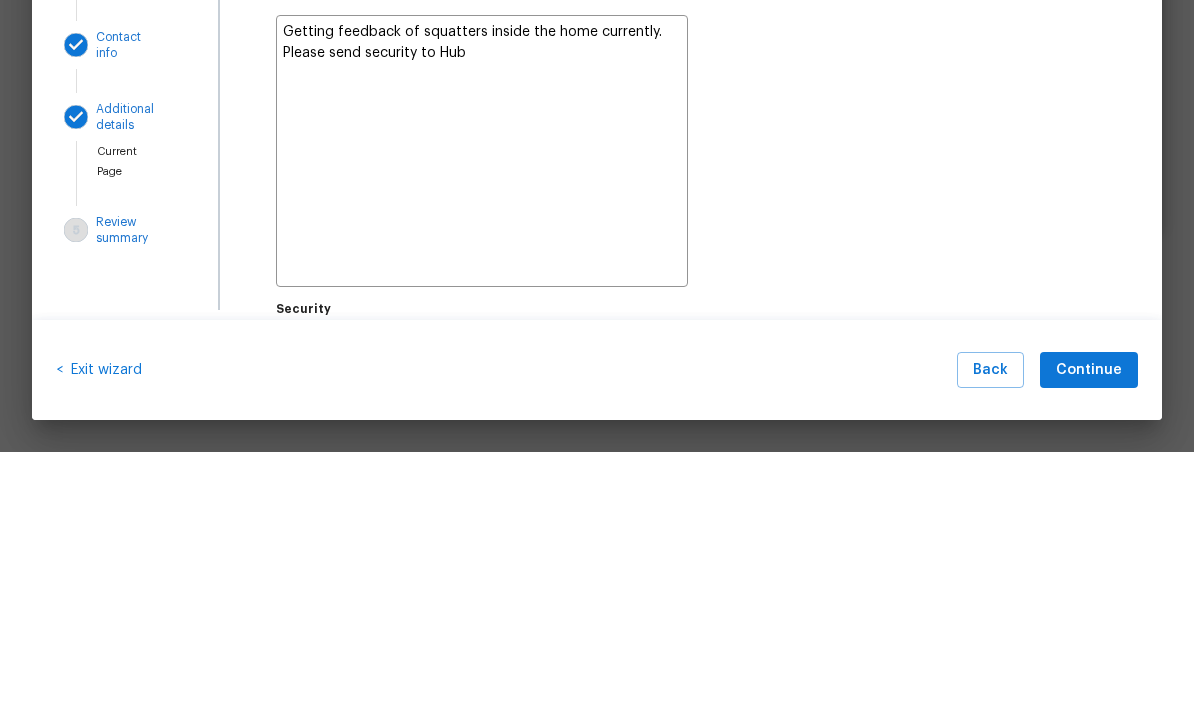 type 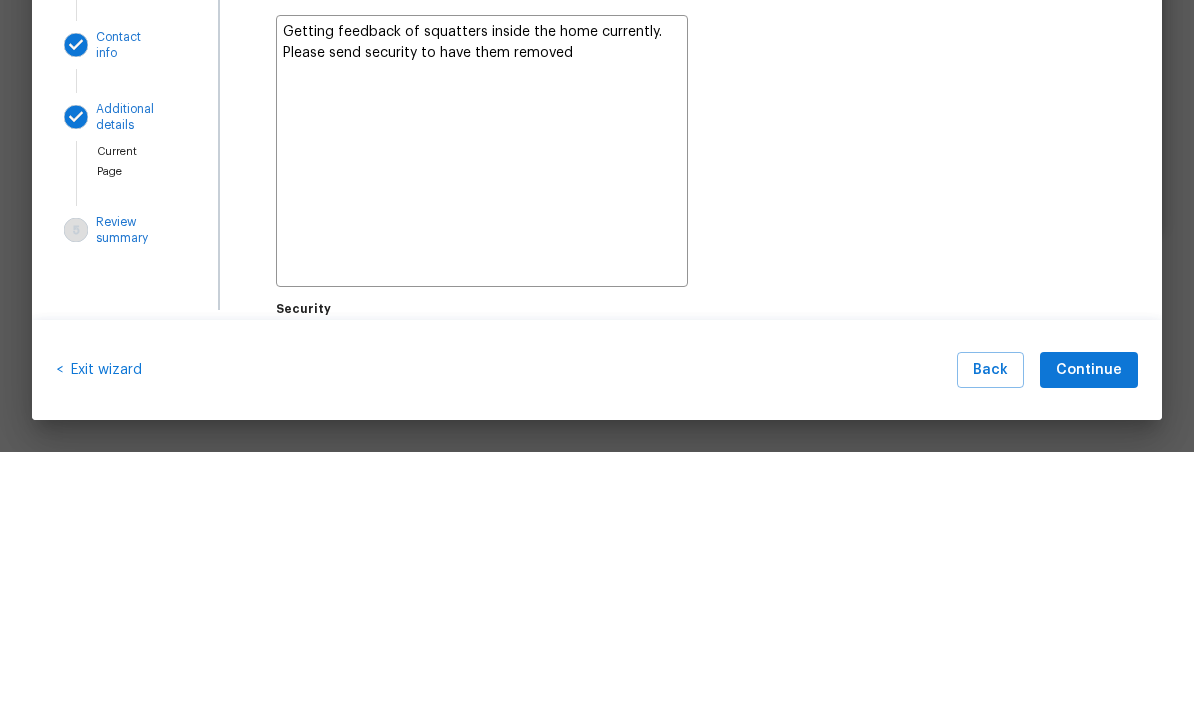 click on "Getting feedback of squatters inside the home currently.  Please send security to have them removed" at bounding box center (482, 426) 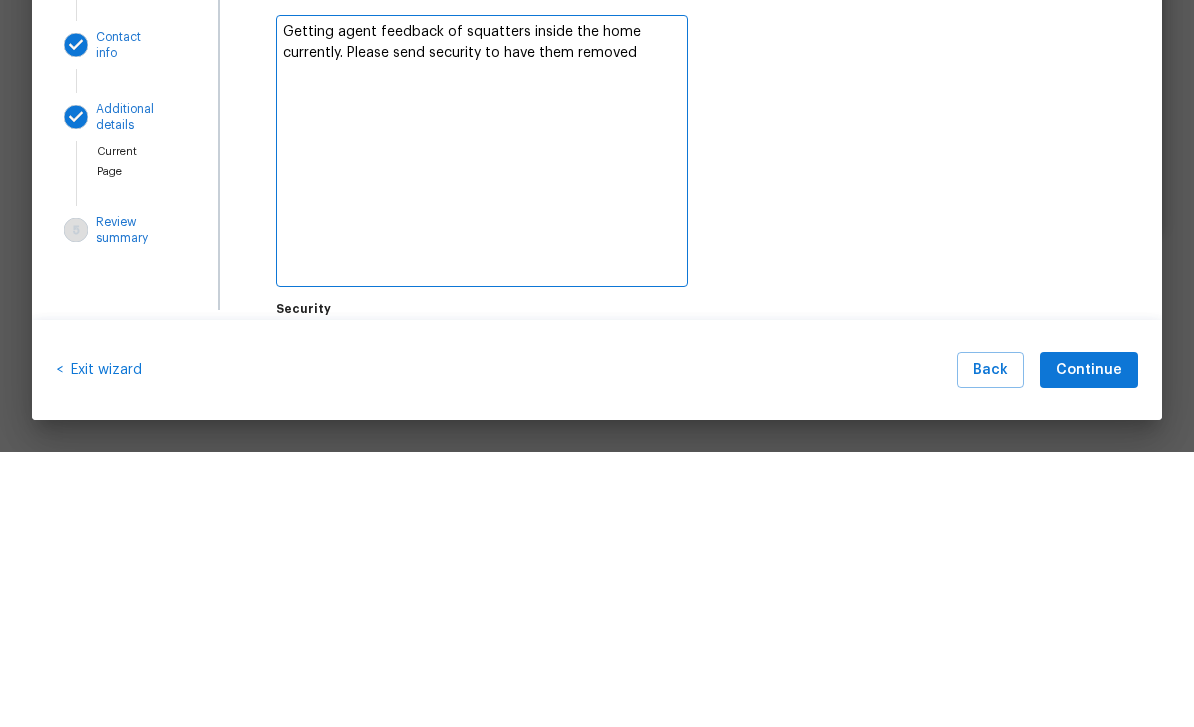 scroll, scrollTop: 64, scrollLeft: 0, axis: vertical 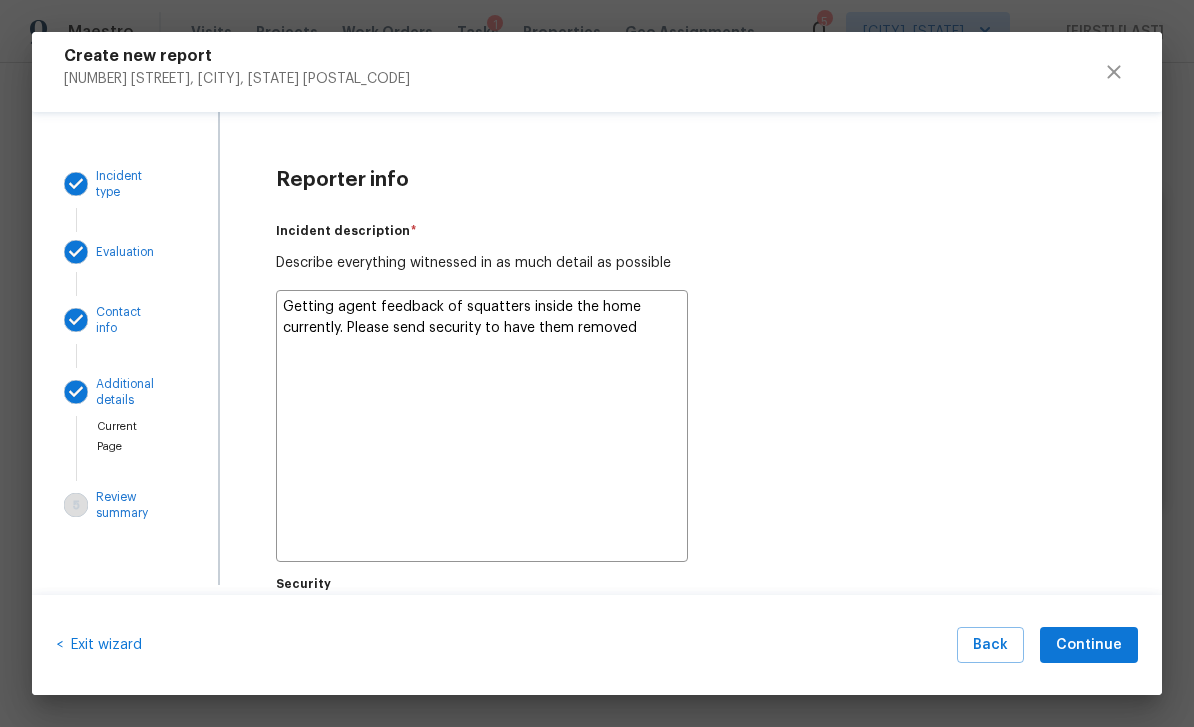 click on "Getting agent feedback of squatters inside the home currently. Please send security to have them removed" at bounding box center (482, 426) 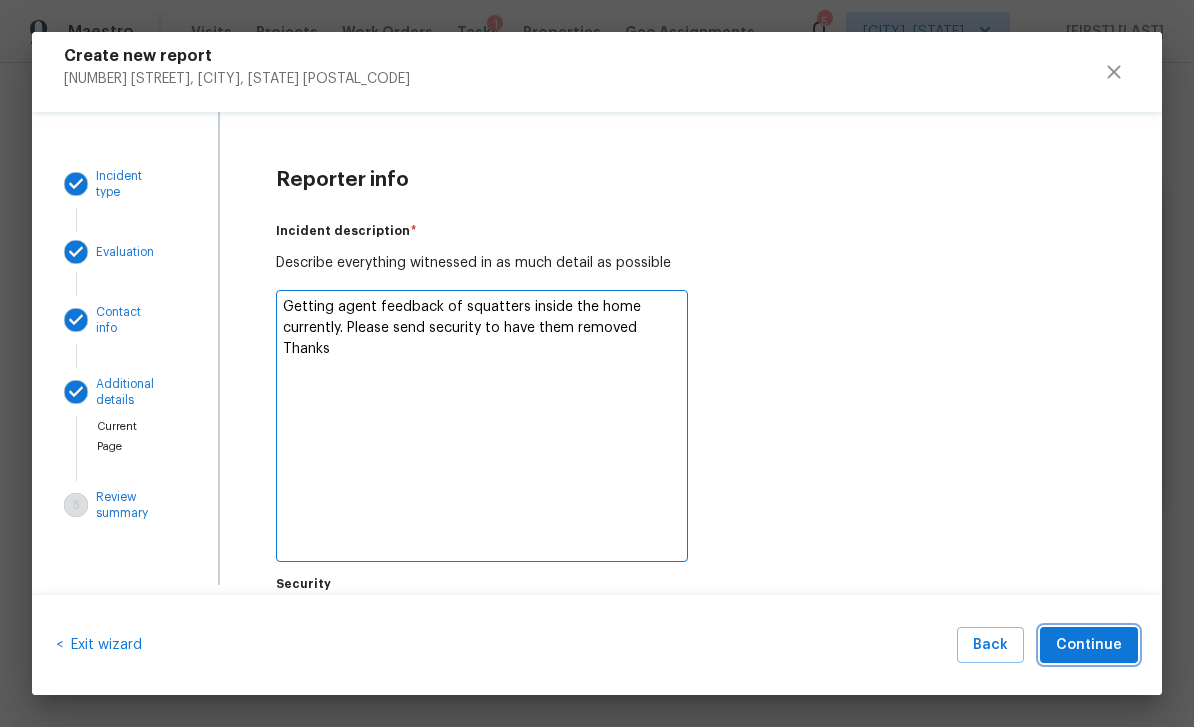 click on "Continue" at bounding box center (1089, 645) 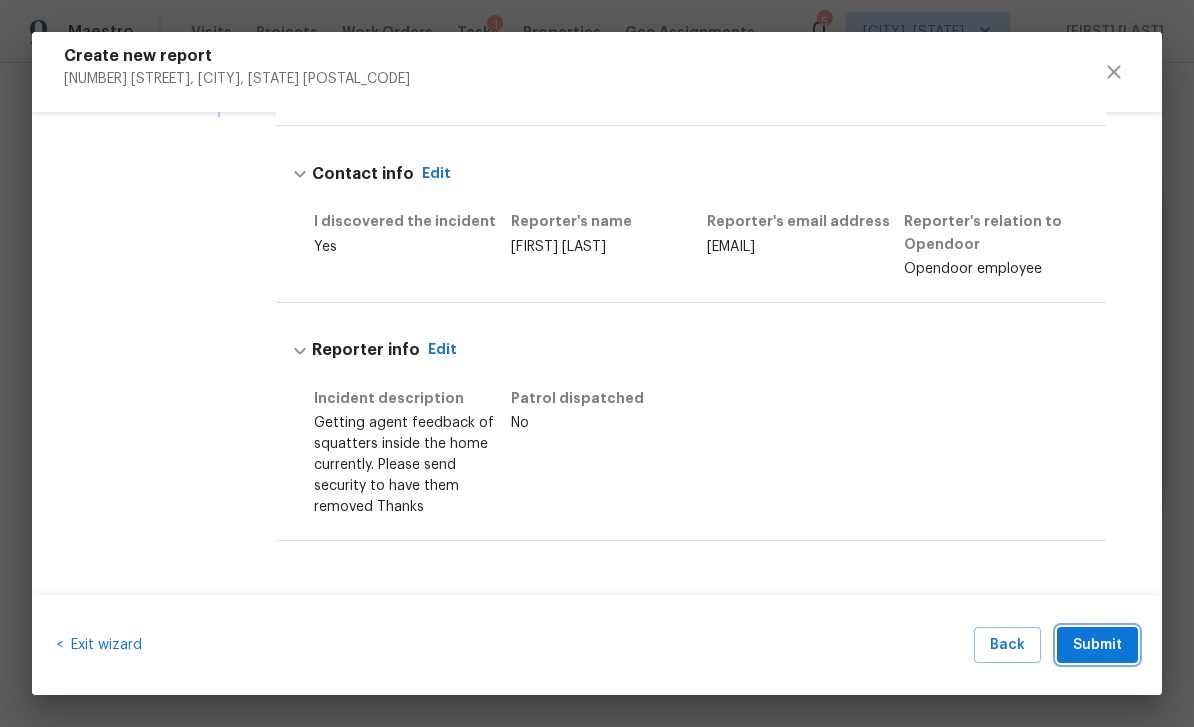 scroll, scrollTop: 467, scrollLeft: 0, axis: vertical 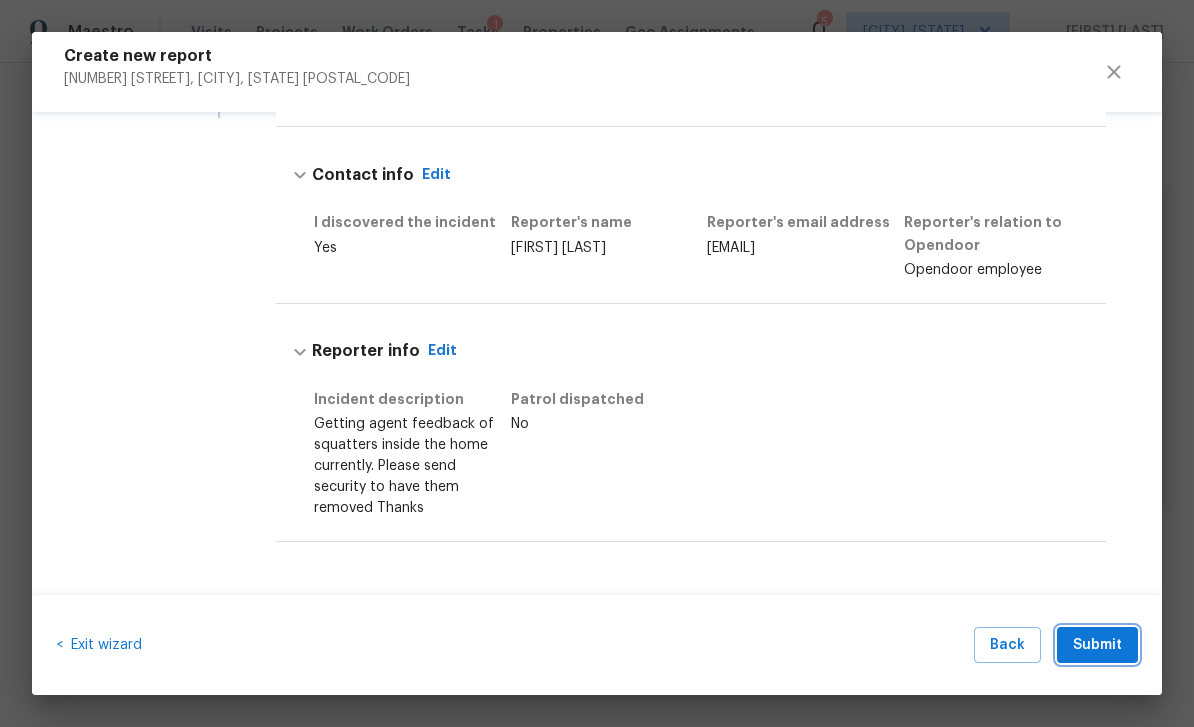 click on "Submit" at bounding box center [1097, 645] 